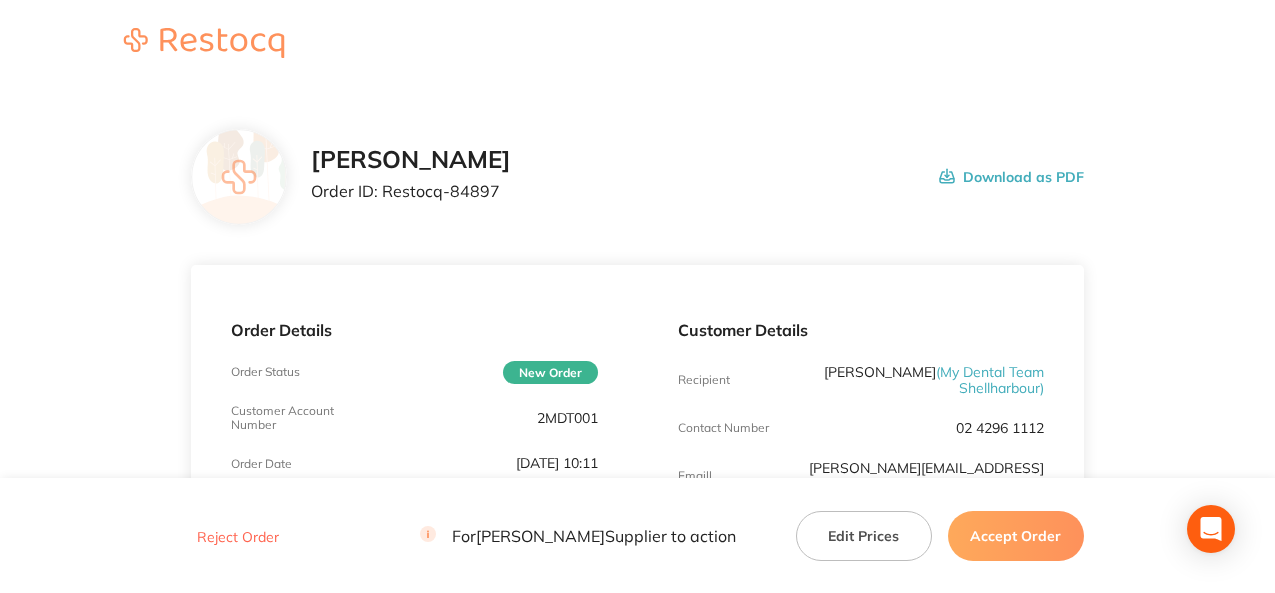 scroll, scrollTop: 2042, scrollLeft: 0, axis: vertical 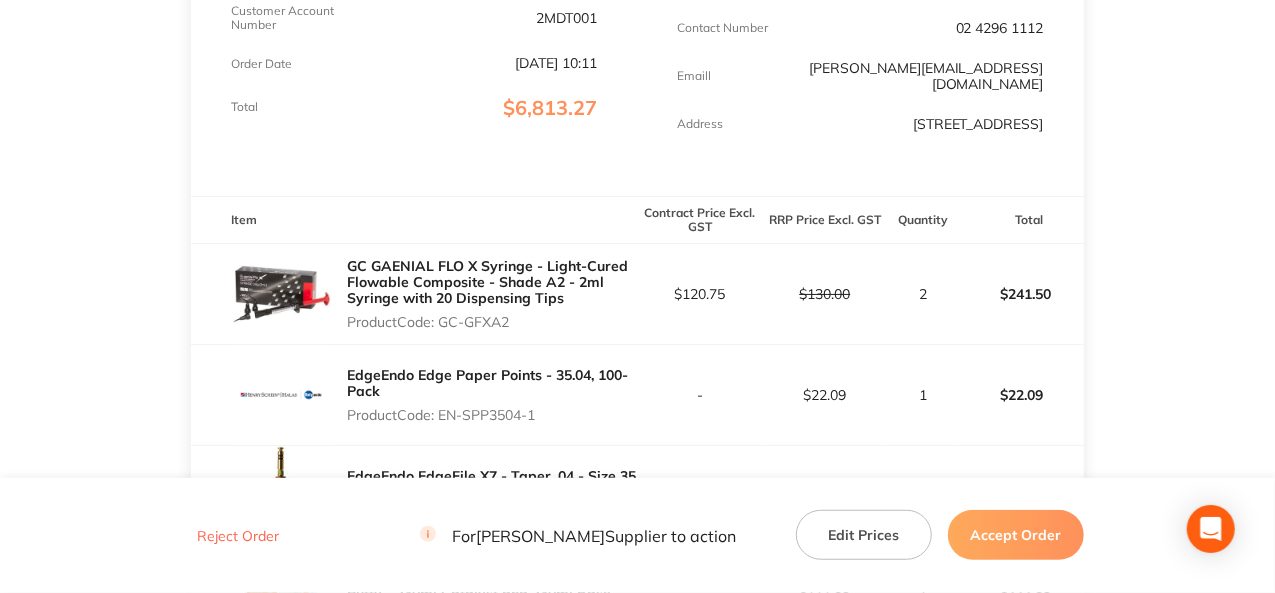 drag, startPoint x: 509, startPoint y: 321, endPoint x: 482, endPoint y: 316, distance: 27.45906 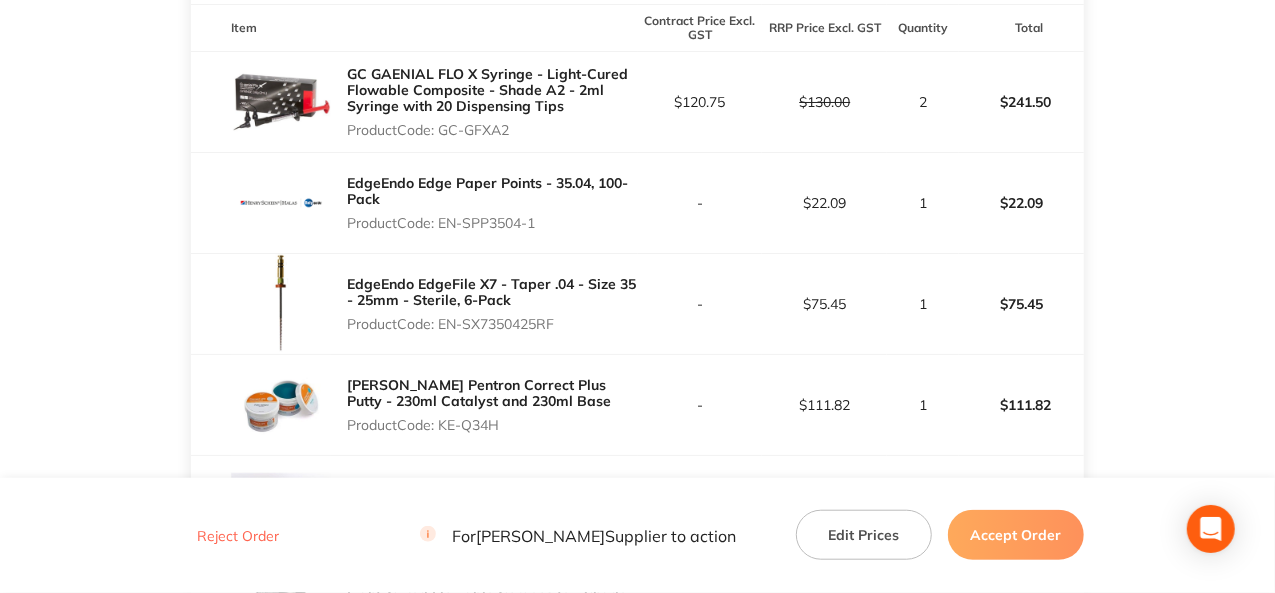 scroll, scrollTop: 600, scrollLeft: 0, axis: vertical 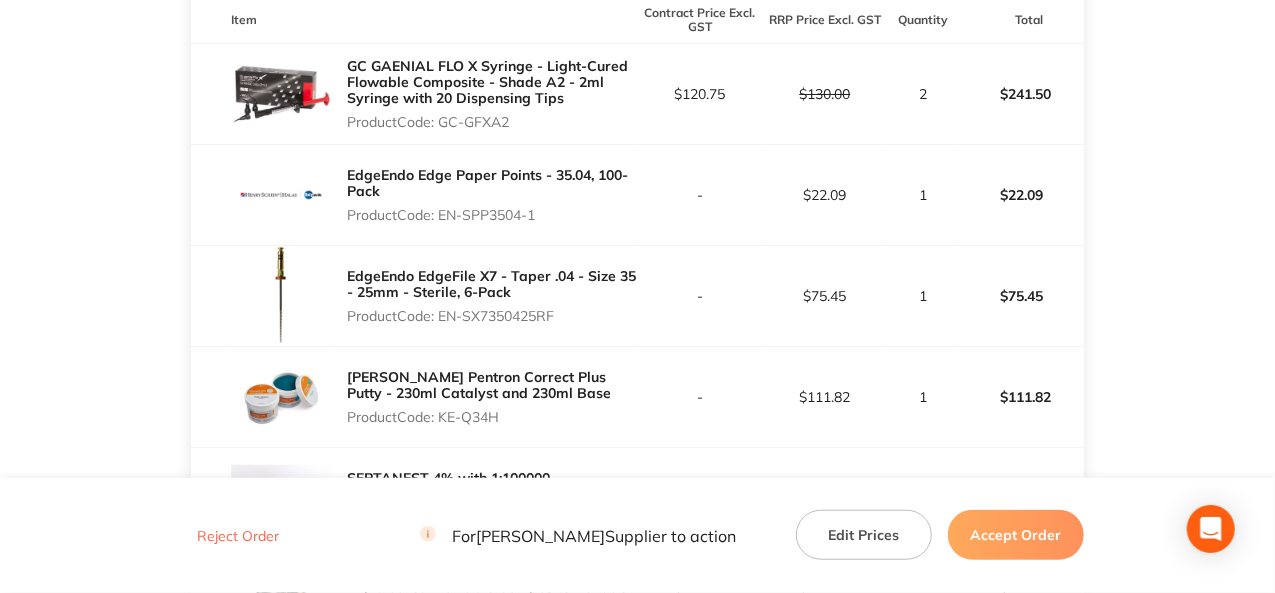 drag, startPoint x: 540, startPoint y: 216, endPoint x: 443, endPoint y: 209, distance: 97.25225 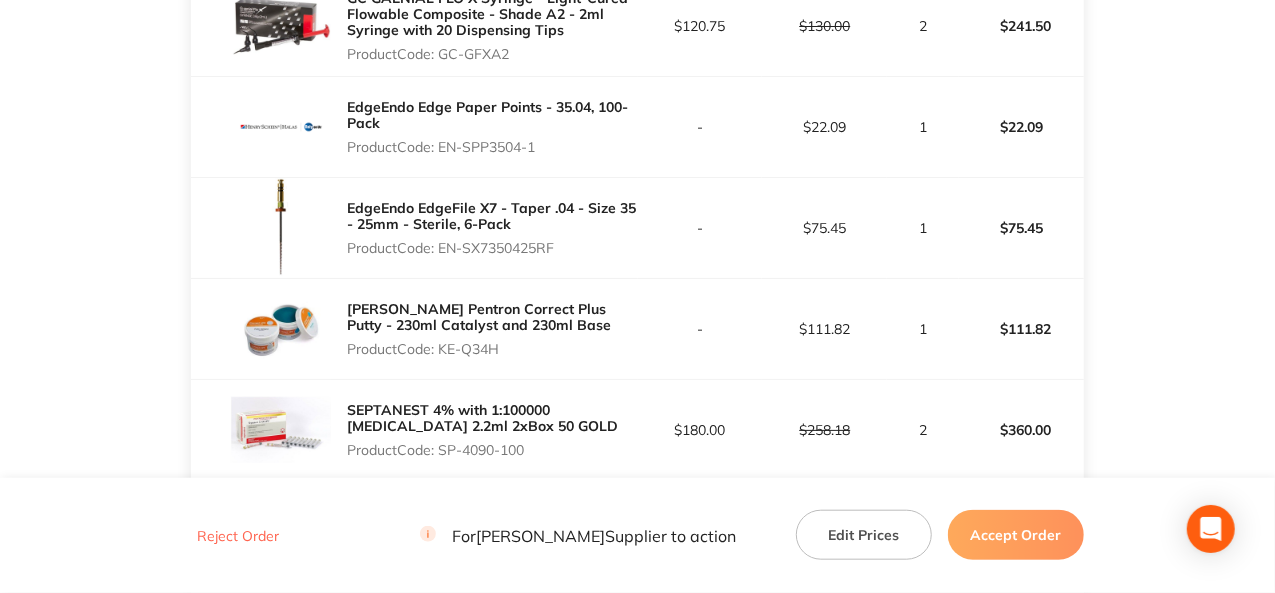scroll, scrollTop: 700, scrollLeft: 0, axis: vertical 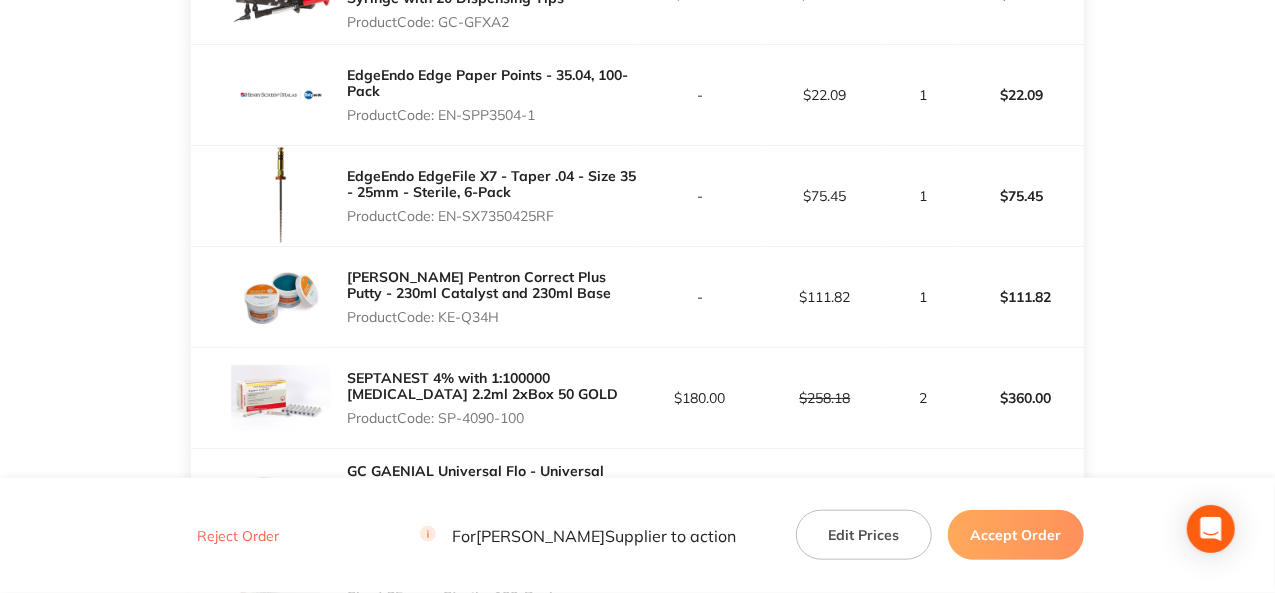 drag, startPoint x: 505, startPoint y: 317, endPoint x: 441, endPoint y: 317, distance: 64 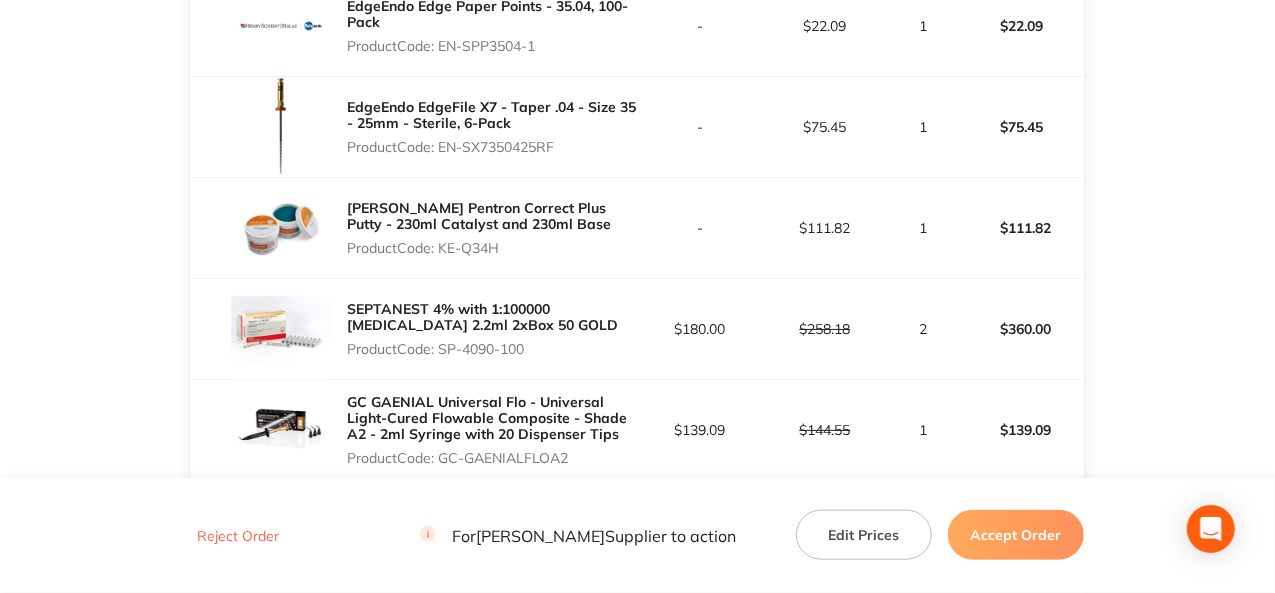 scroll, scrollTop: 800, scrollLeft: 0, axis: vertical 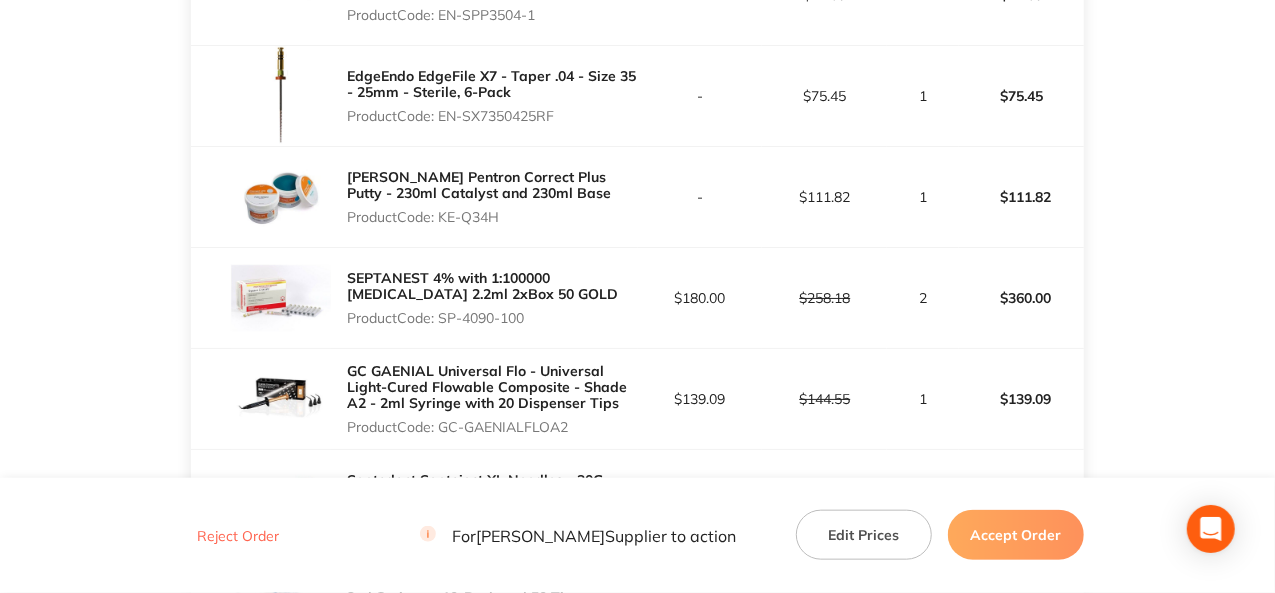 drag, startPoint x: 572, startPoint y: 423, endPoint x: 440, endPoint y: 430, distance: 132.18547 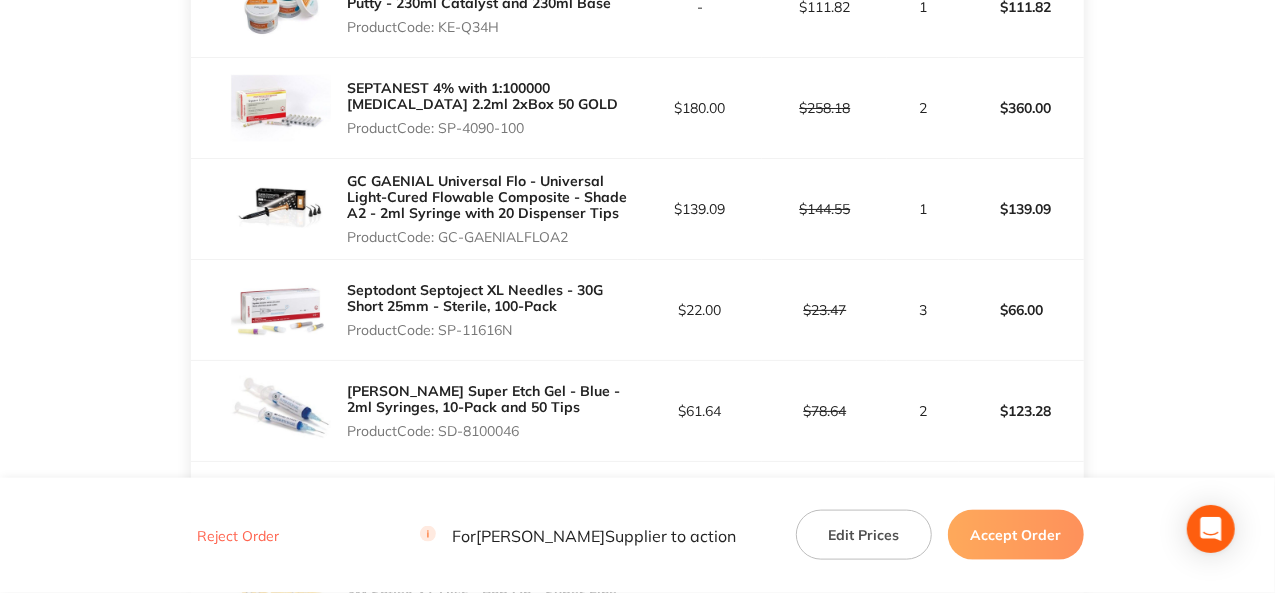 scroll, scrollTop: 1000, scrollLeft: 0, axis: vertical 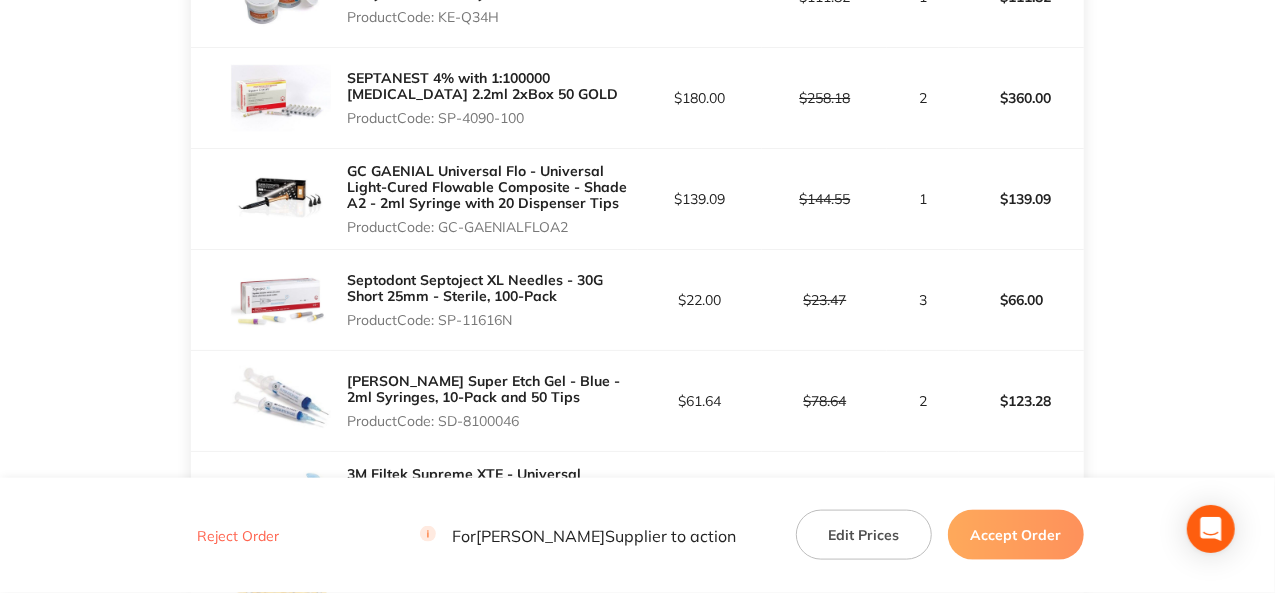 drag, startPoint x: 522, startPoint y: 321, endPoint x: 444, endPoint y: 315, distance: 78.23043 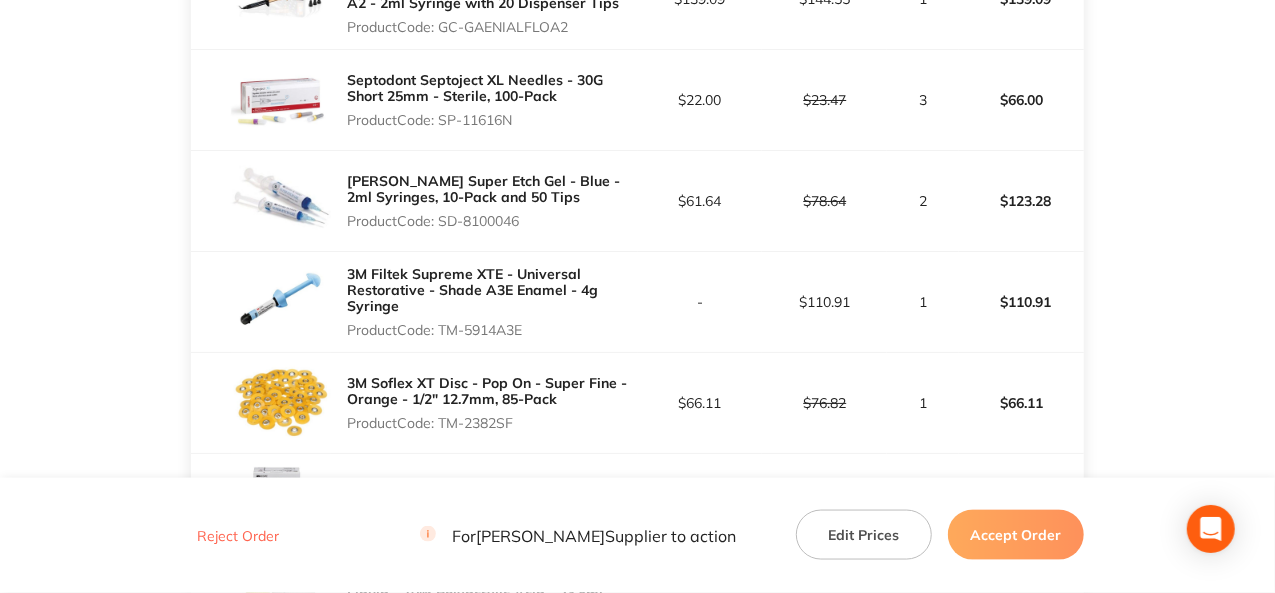 drag, startPoint x: 524, startPoint y: 219, endPoint x: 442, endPoint y: 219, distance: 82 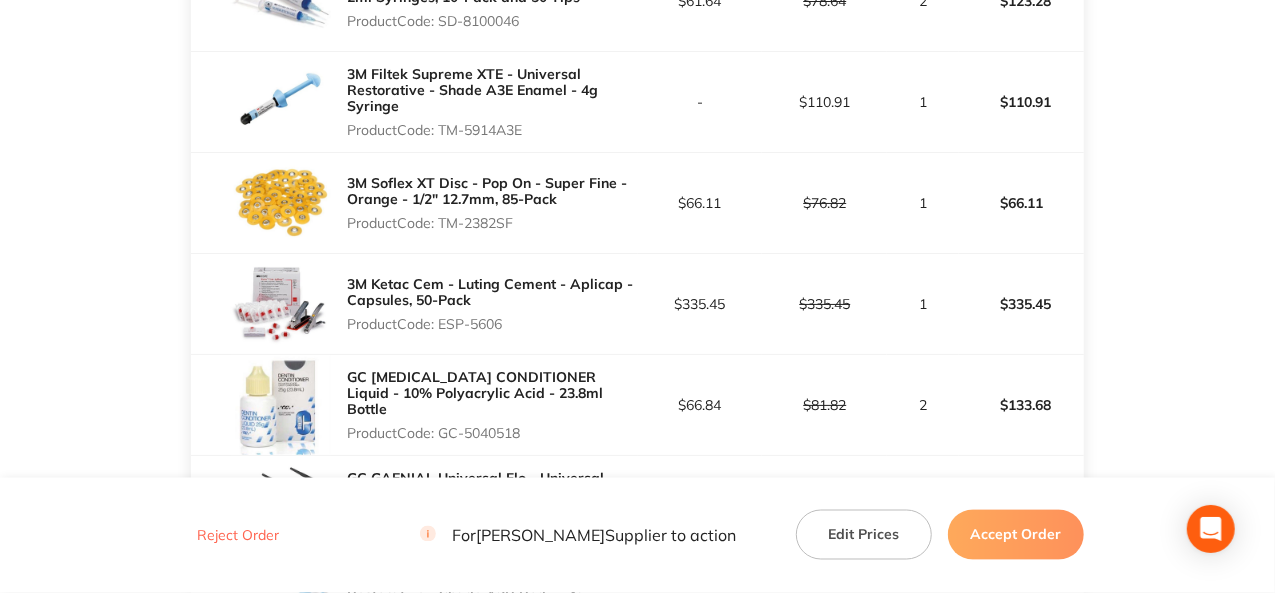 drag, startPoint x: 518, startPoint y: 219, endPoint x: 440, endPoint y: 221, distance: 78.025635 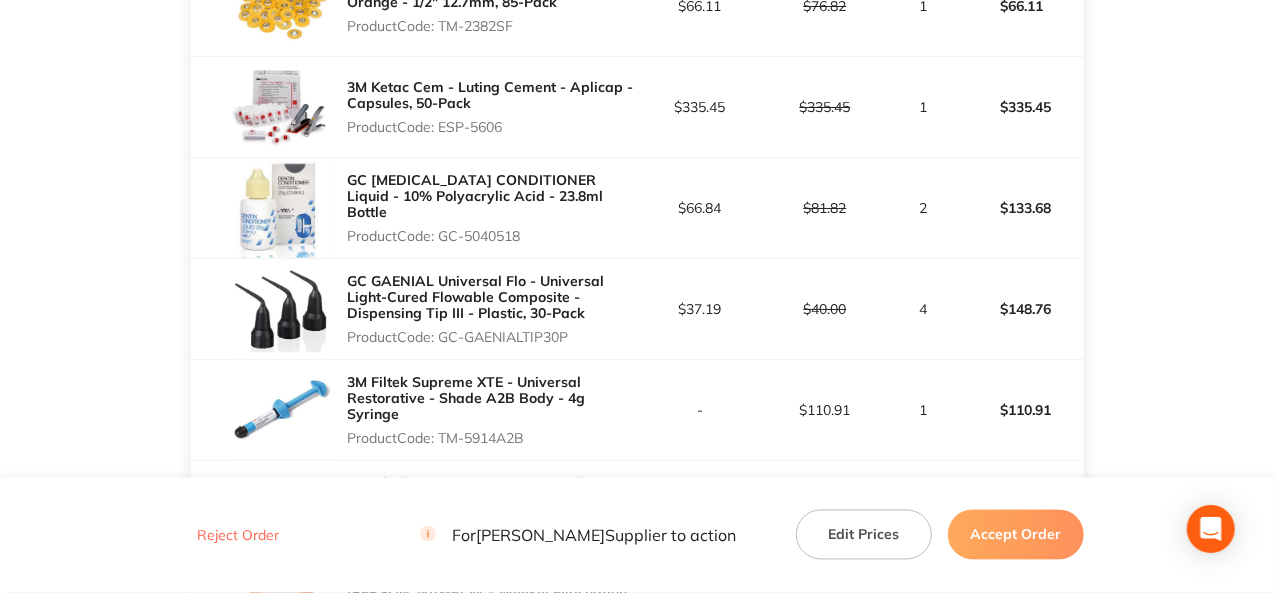 scroll, scrollTop: 1600, scrollLeft: 0, axis: vertical 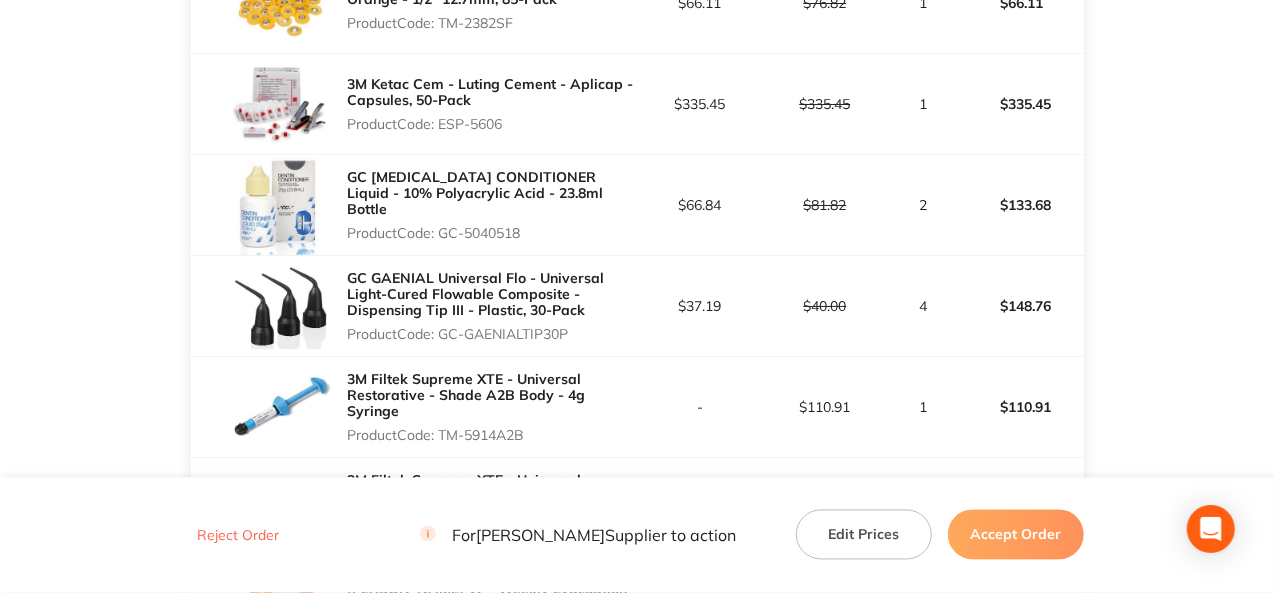 drag, startPoint x: 528, startPoint y: 226, endPoint x: 445, endPoint y: 237, distance: 83.725746 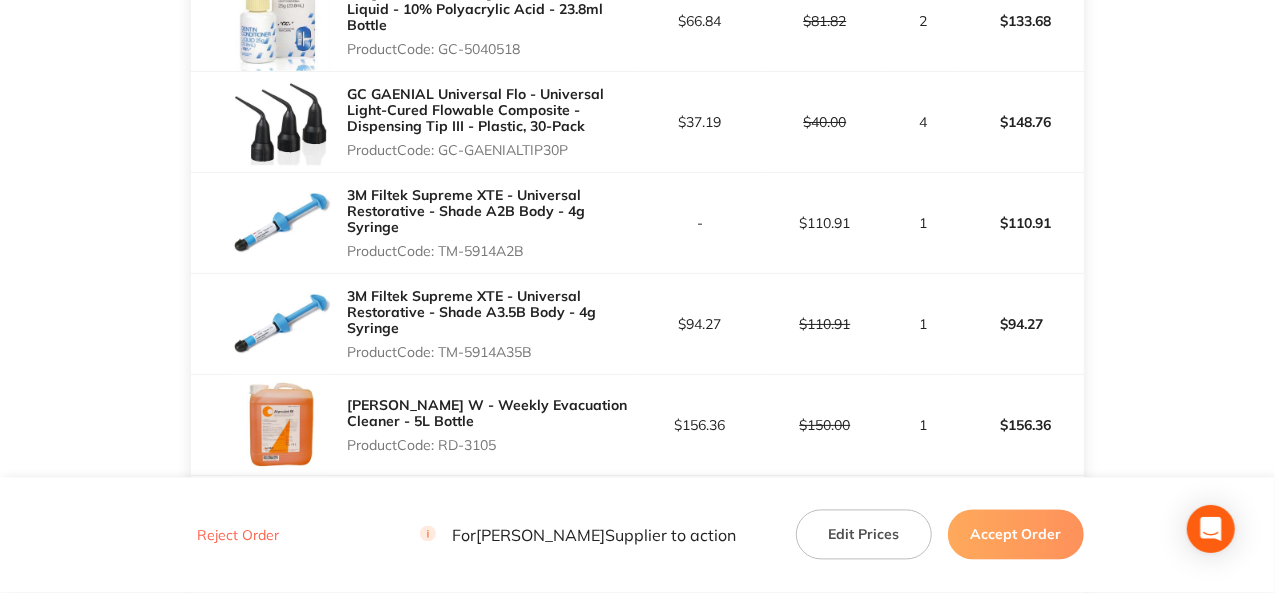 scroll, scrollTop: 1800, scrollLeft: 0, axis: vertical 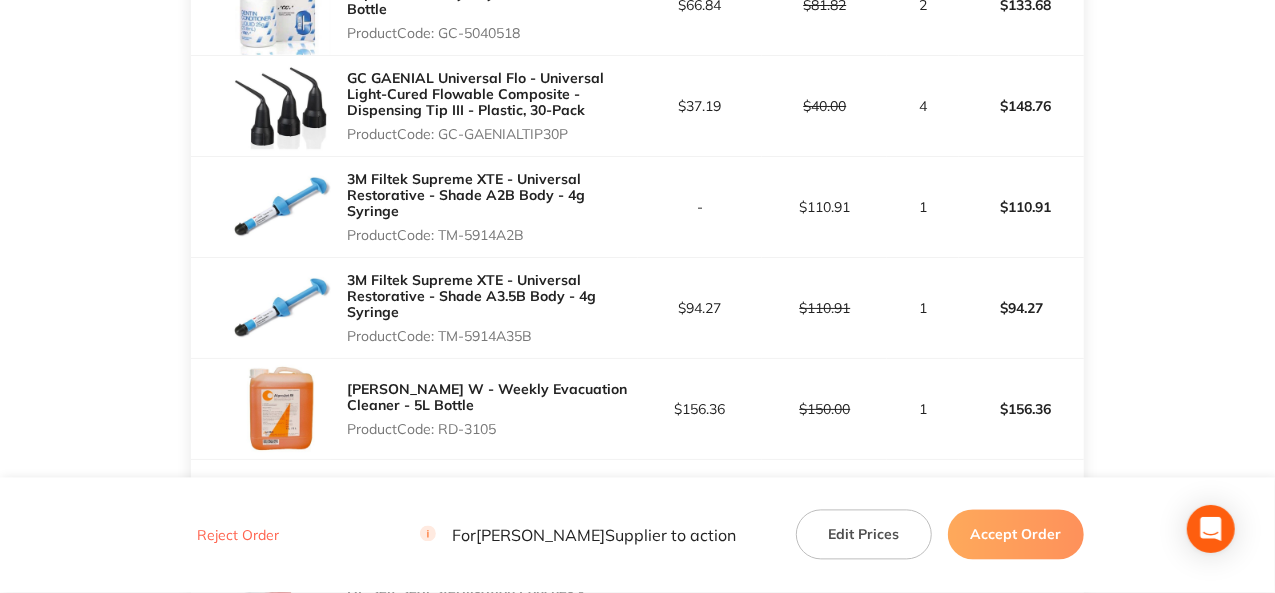 drag, startPoint x: 529, startPoint y: 222, endPoint x: 444, endPoint y: 220, distance: 85.02353 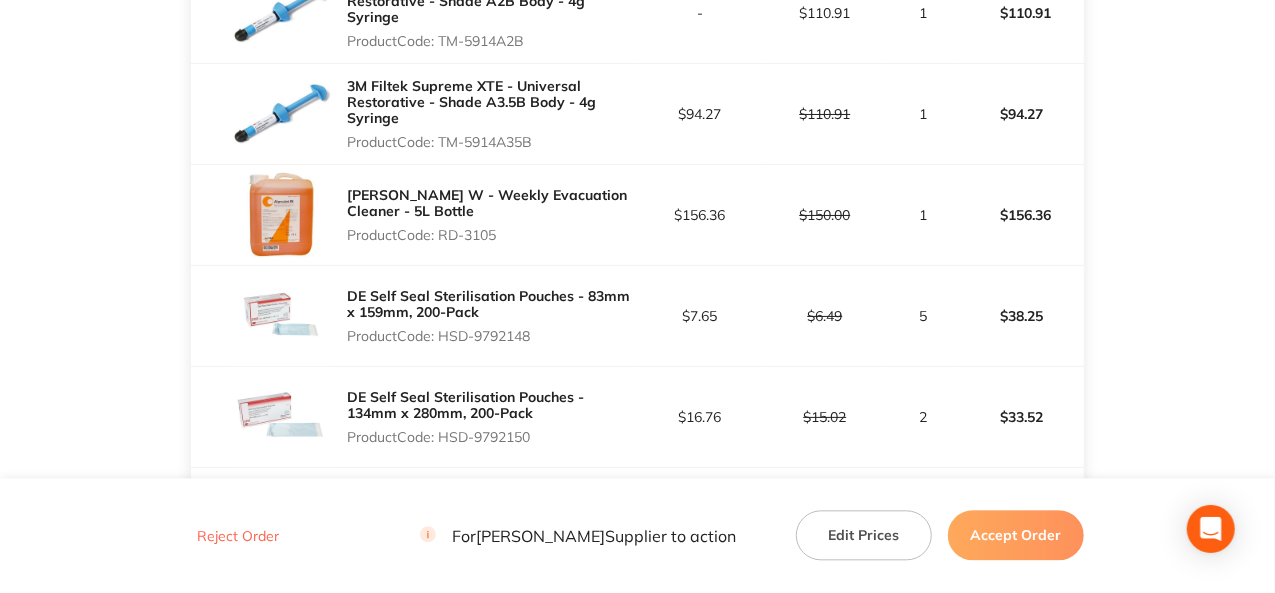 scroll, scrollTop: 2000, scrollLeft: 0, axis: vertical 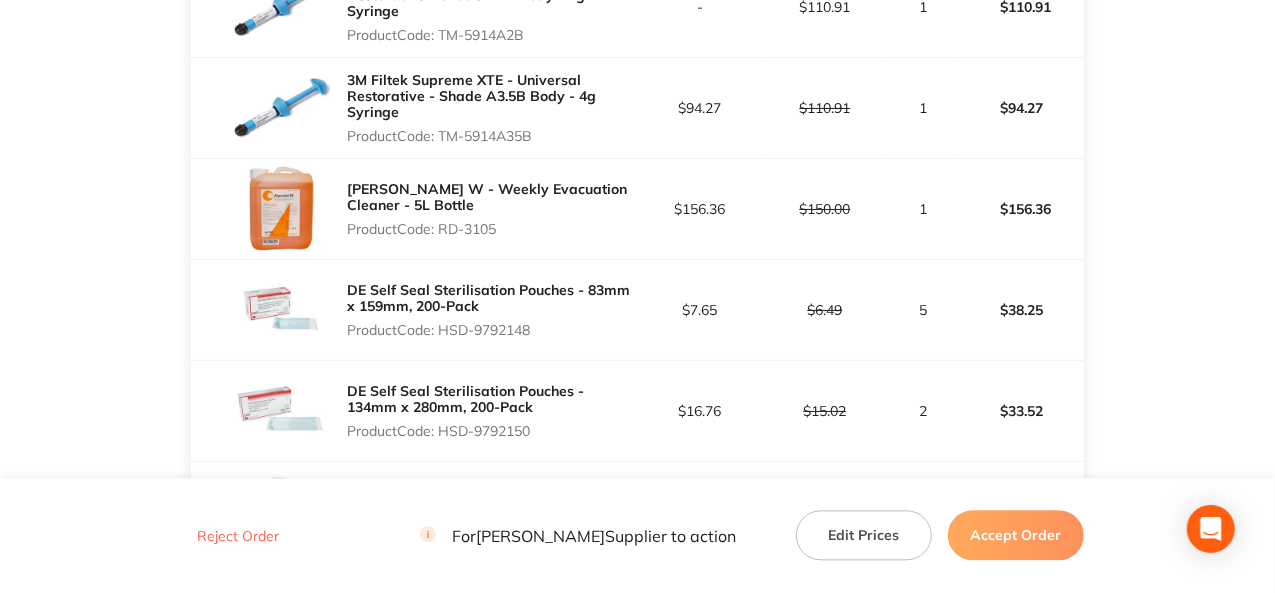 drag, startPoint x: 536, startPoint y: 319, endPoint x: 443, endPoint y: 323, distance: 93.08598 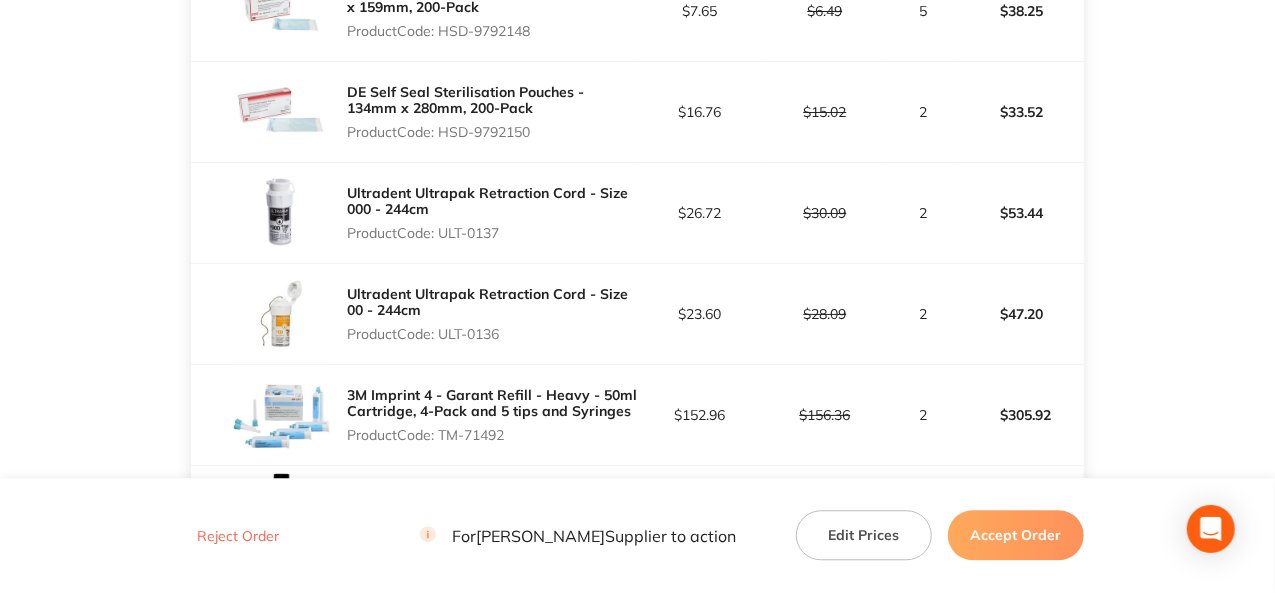 scroll, scrollTop: 2300, scrollLeft: 0, axis: vertical 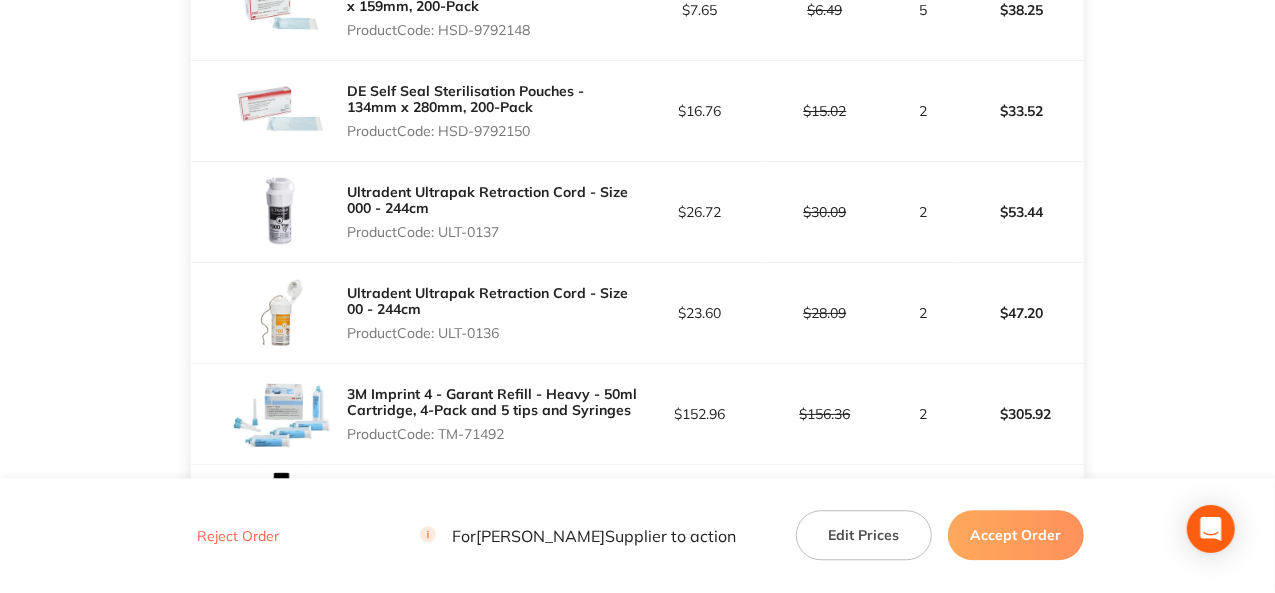 drag, startPoint x: 504, startPoint y: 223, endPoint x: 442, endPoint y: 215, distance: 62.514 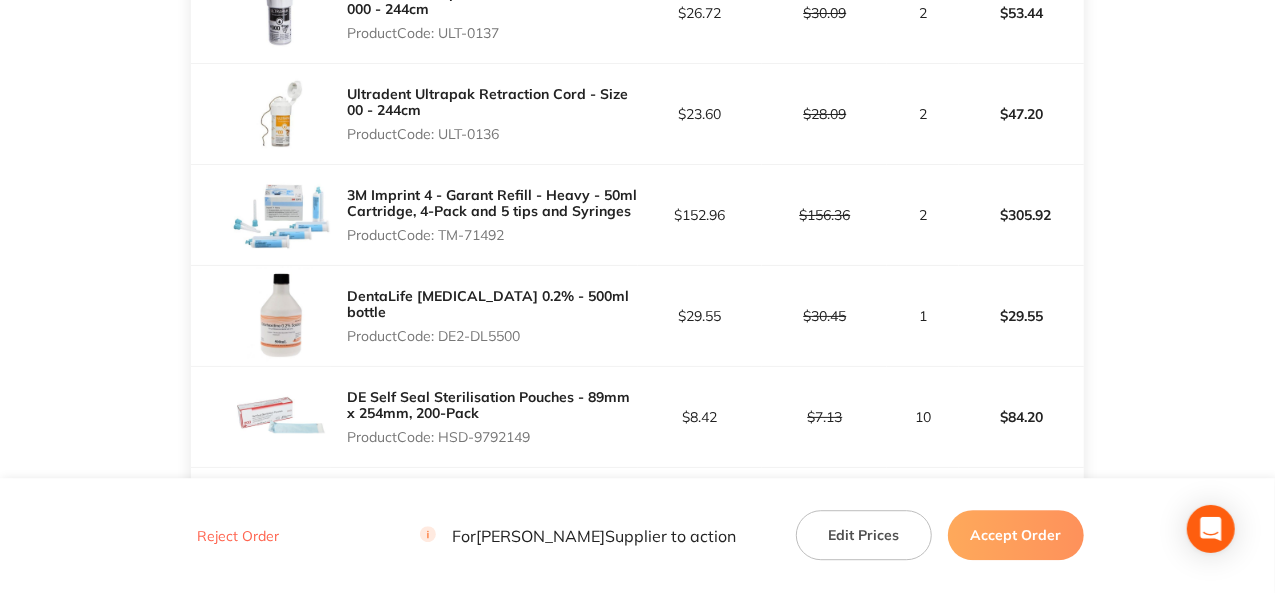 scroll, scrollTop: 2500, scrollLeft: 0, axis: vertical 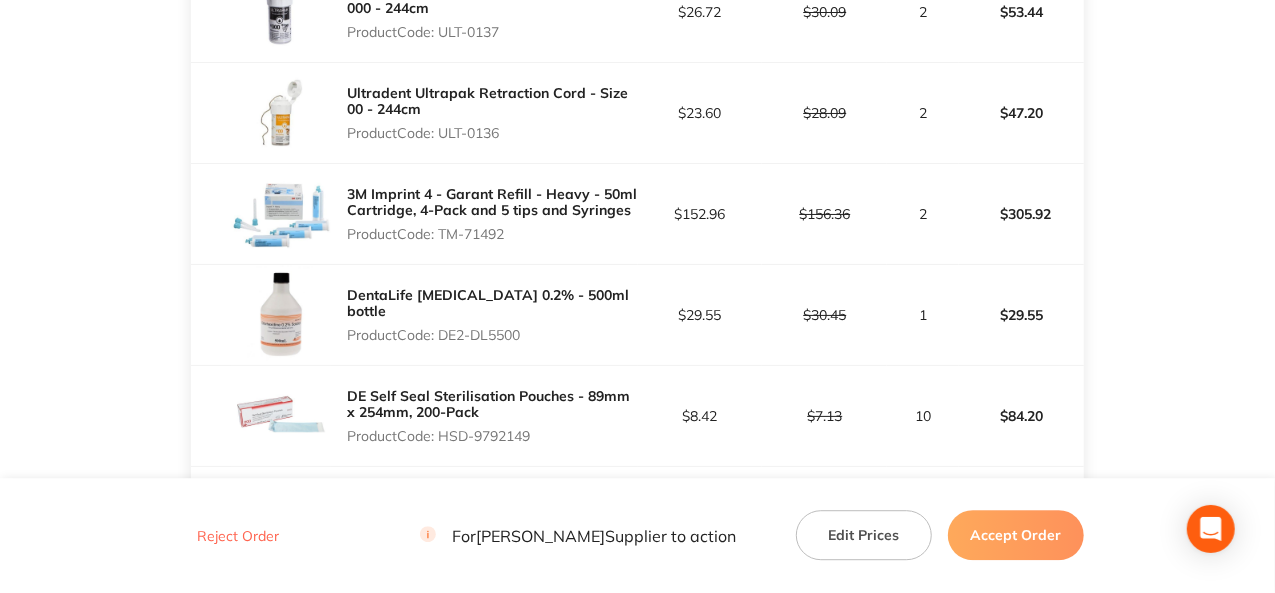 drag, startPoint x: 513, startPoint y: 224, endPoint x: 445, endPoint y: 236, distance: 69.050705 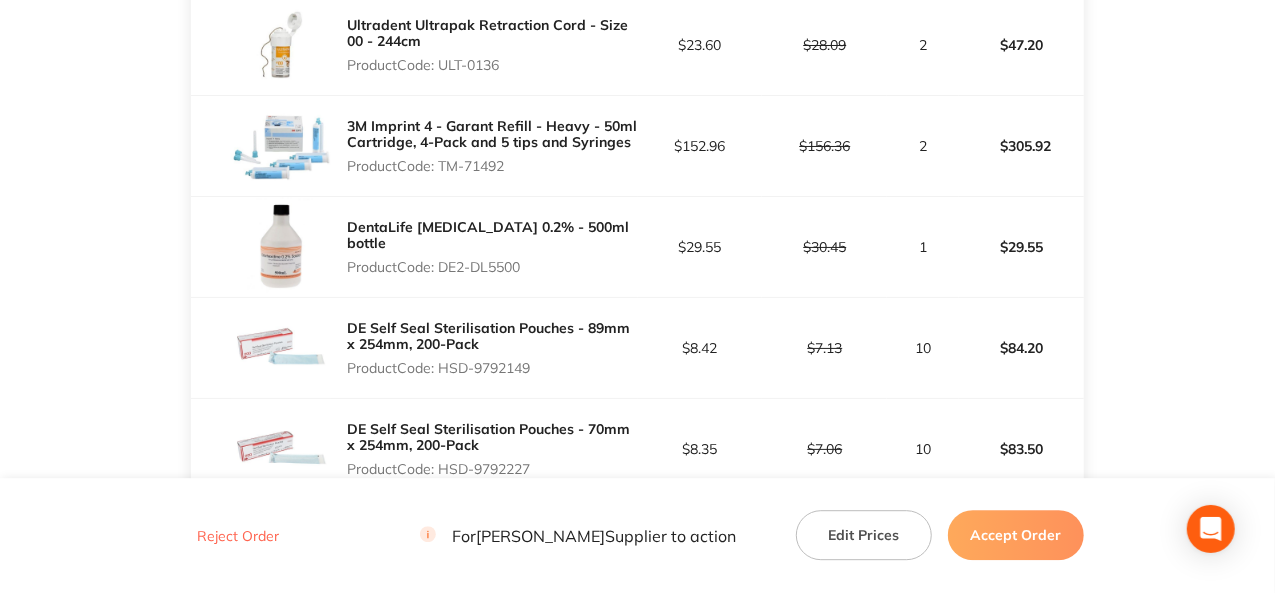 scroll, scrollTop: 2600, scrollLeft: 0, axis: vertical 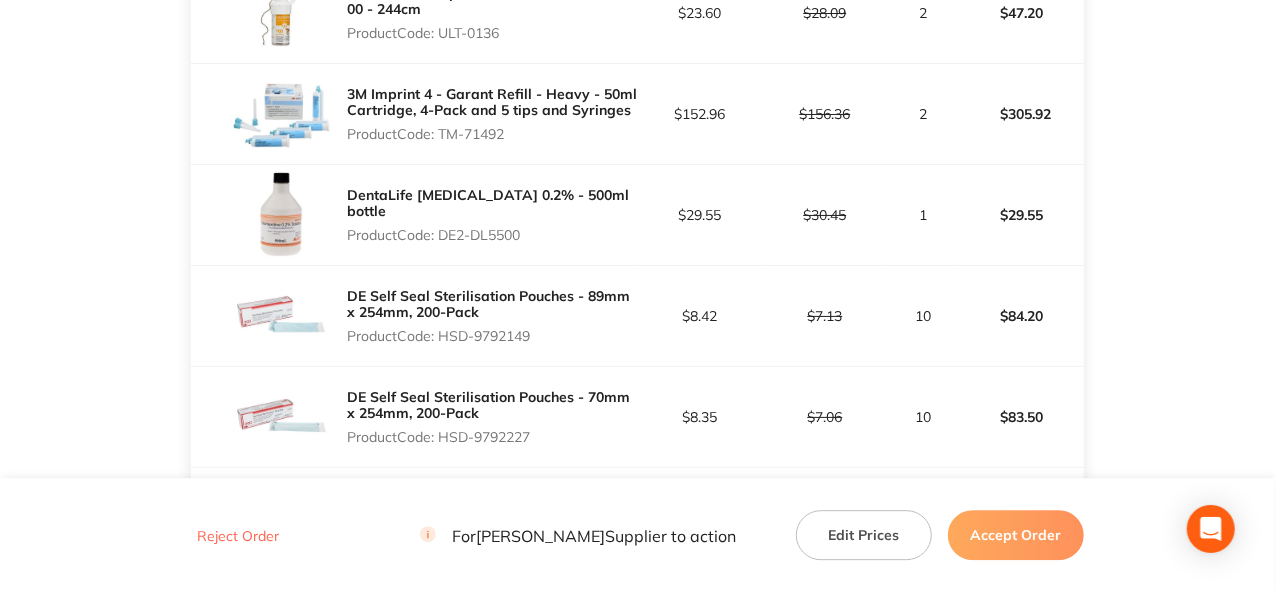 drag, startPoint x: 542, startPoint y: 333, endPoint x: 446, endPoint y: 333, distance: 96 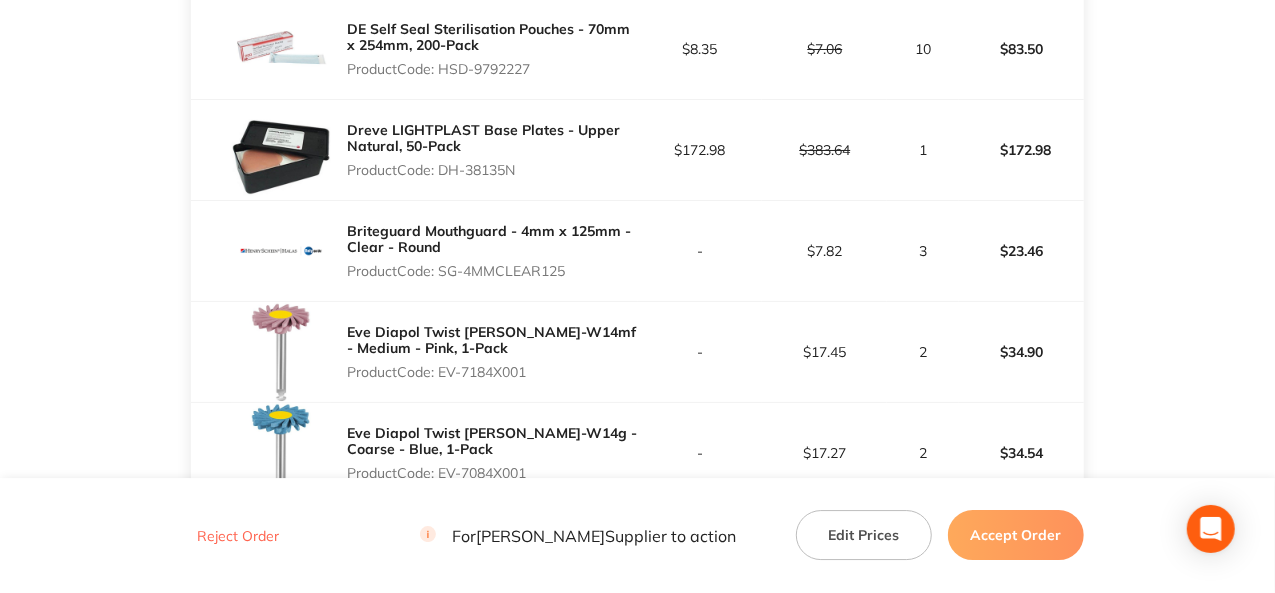 scroll, scrollTop: 3000, scrollLeft: 0, axis: vertical 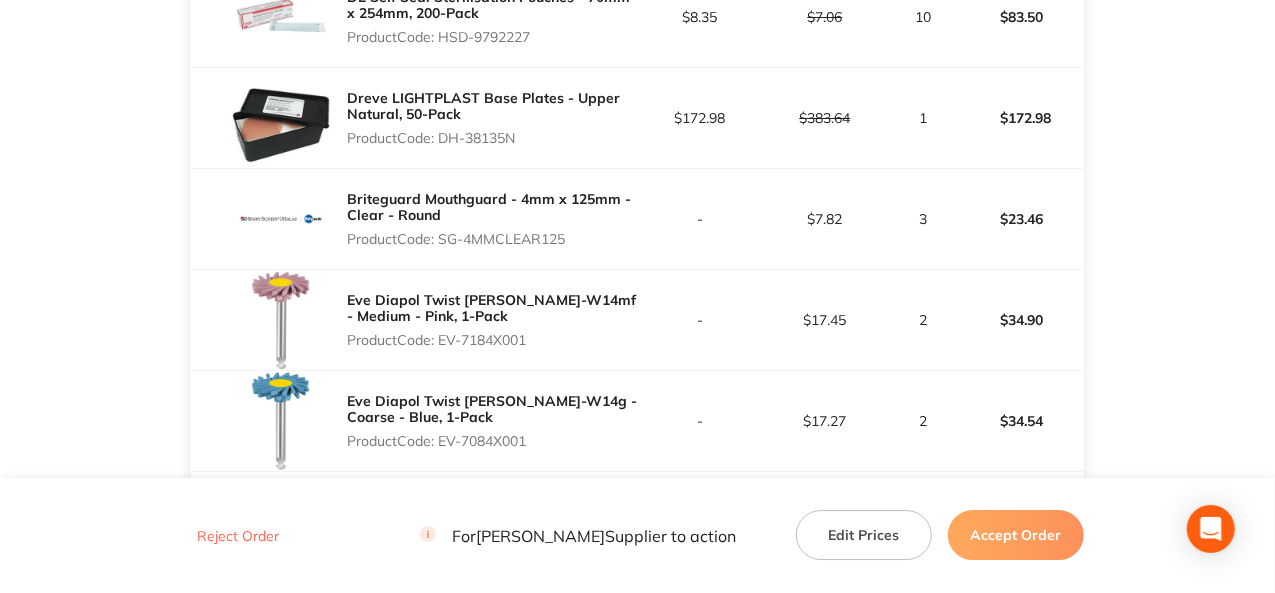 drag, startPoint x: 518, startPoint y: 131, endPoint x: 441, endPoint y: 122, distance: 77.52419 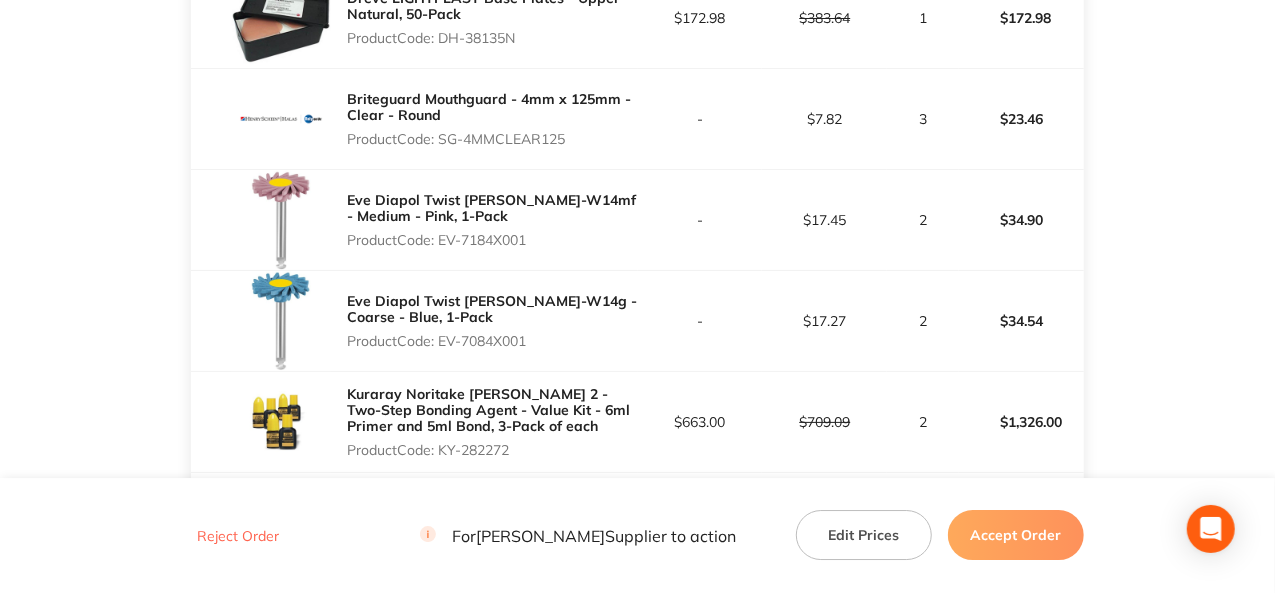 drag, startPoint x: 572, startPoint y: 127, endPoint x: 441, endPoint y: 134, distance: 131.18689 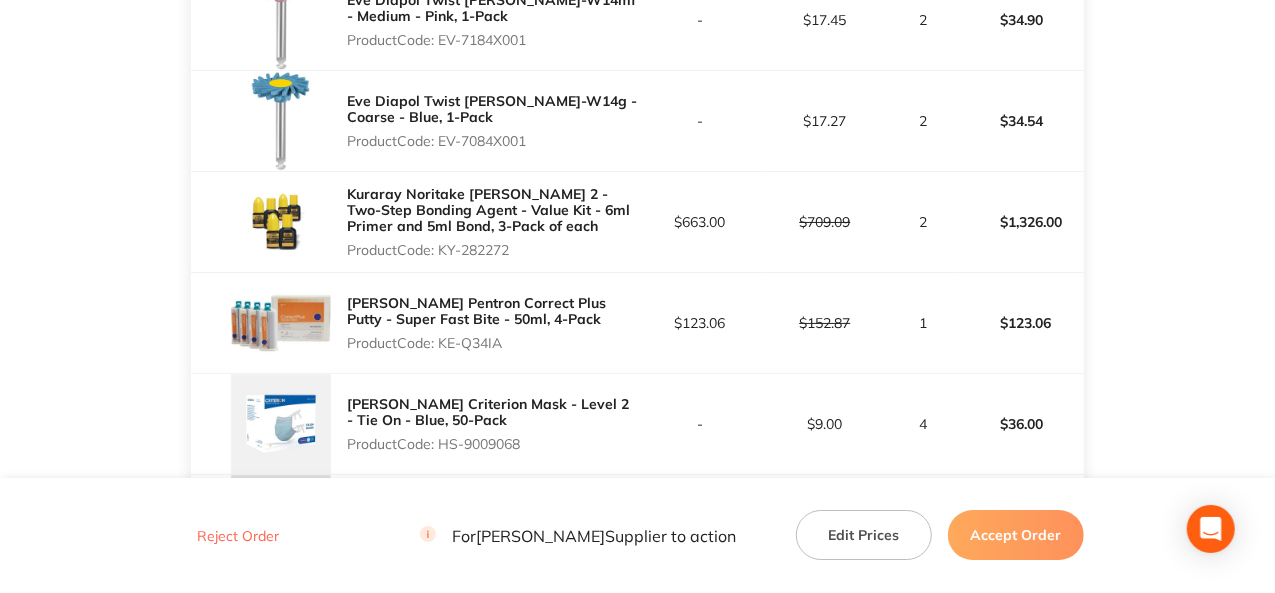 scroll, scrollTop: 3400, scrollLeft: 0, axis: vertical 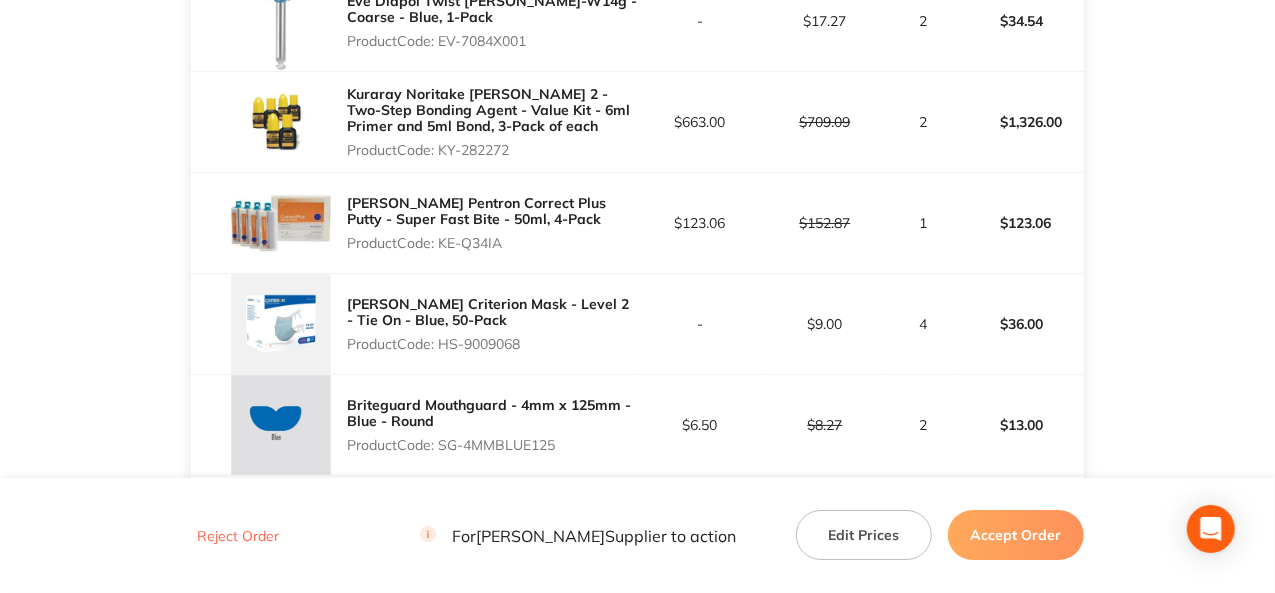 drag, startPoint x: 514, startPoint y: 145, endPoint x: 442, endPoint y: 141, distance: 72.11102 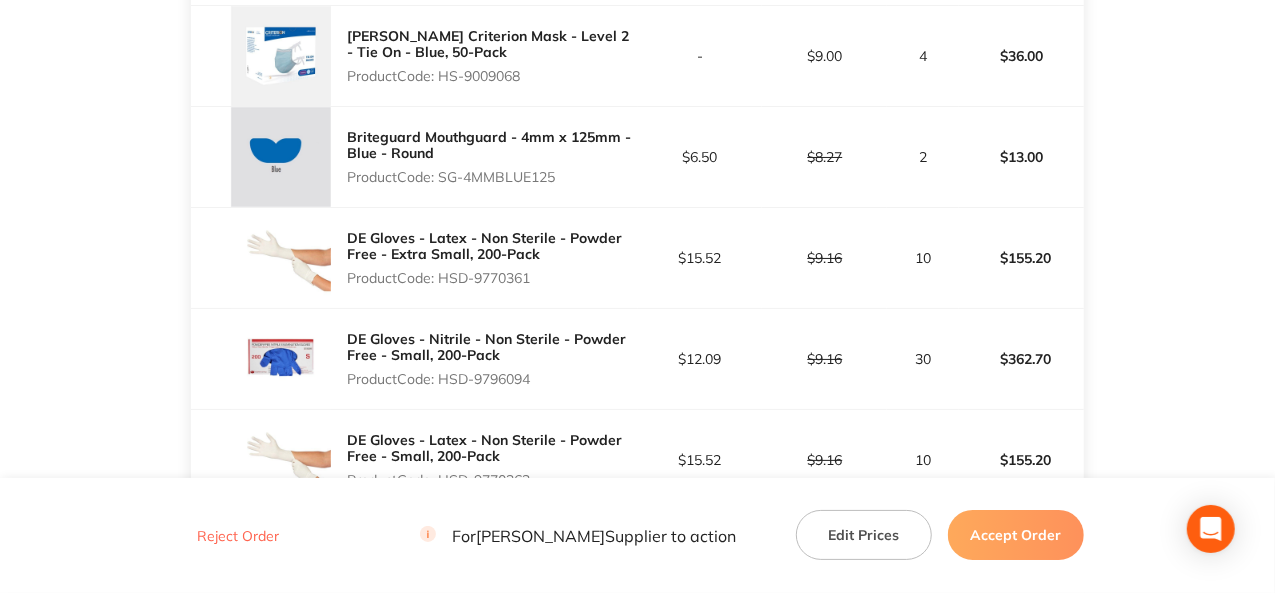 scroll, scrollTop: 3700, scrollLeft: 0, axis: vertical 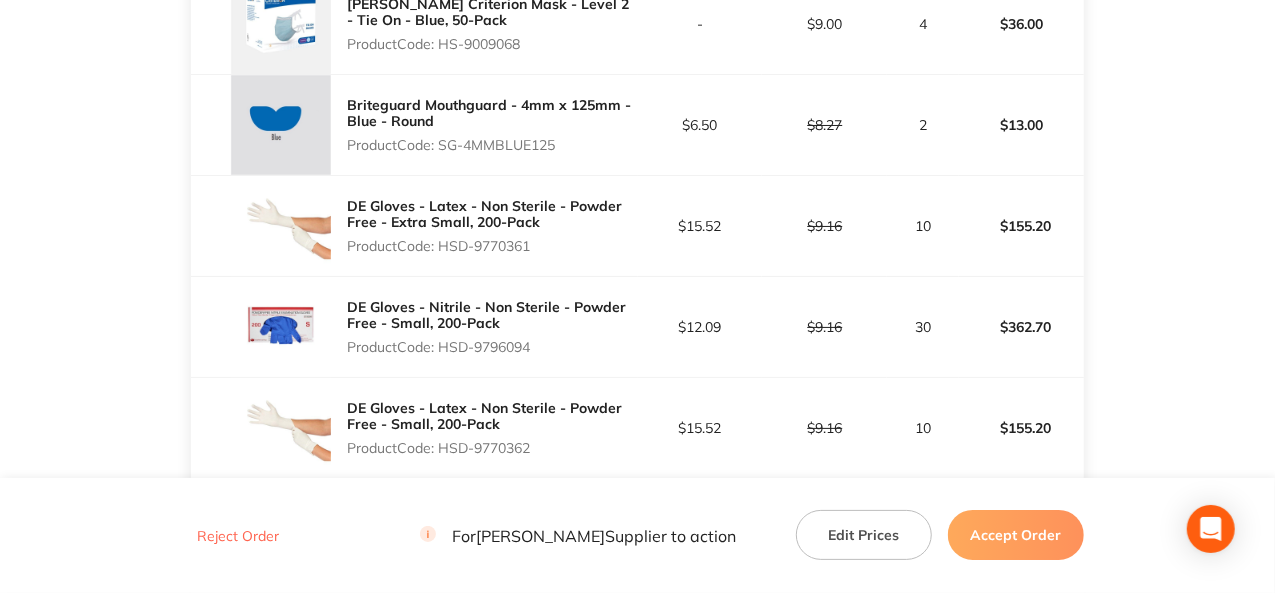 drag, startPoint x: 562, startPoint y: 141, endPoint x: 443, endPoint y: 148, distance: 119.2057 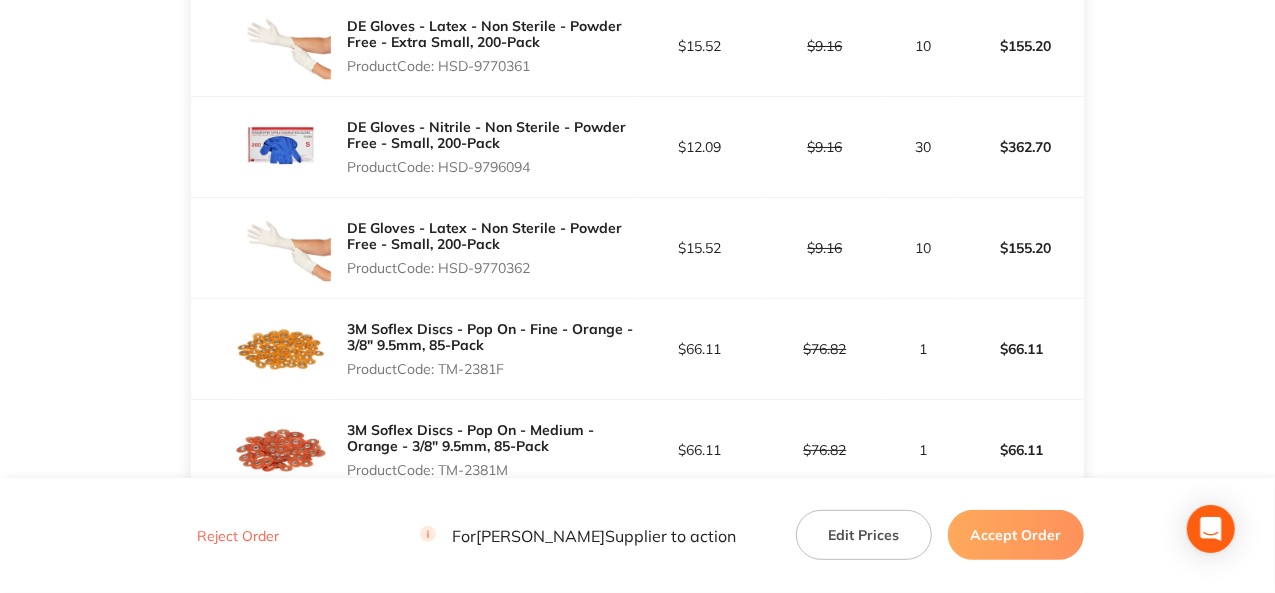 scroll, scrollTop: 3900, scrollLeft: 0, axis: vertical 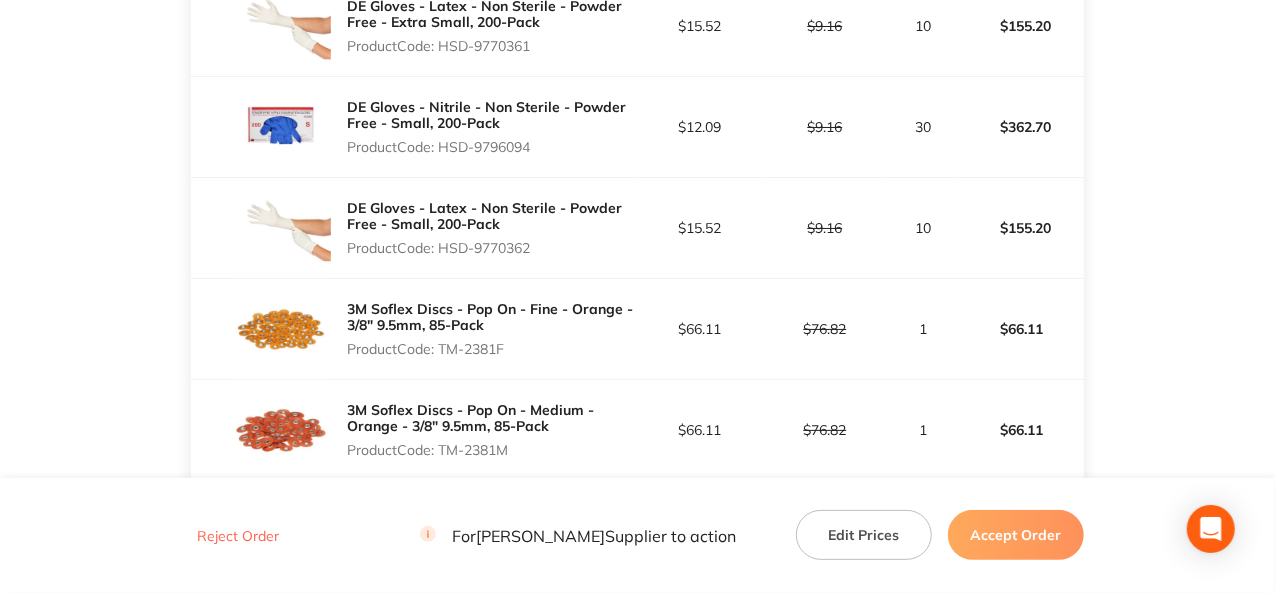drag, startPoint x: 539, startPoint y: 233, endPoint x: 442, endPoint y: 248, distance: 98.15294 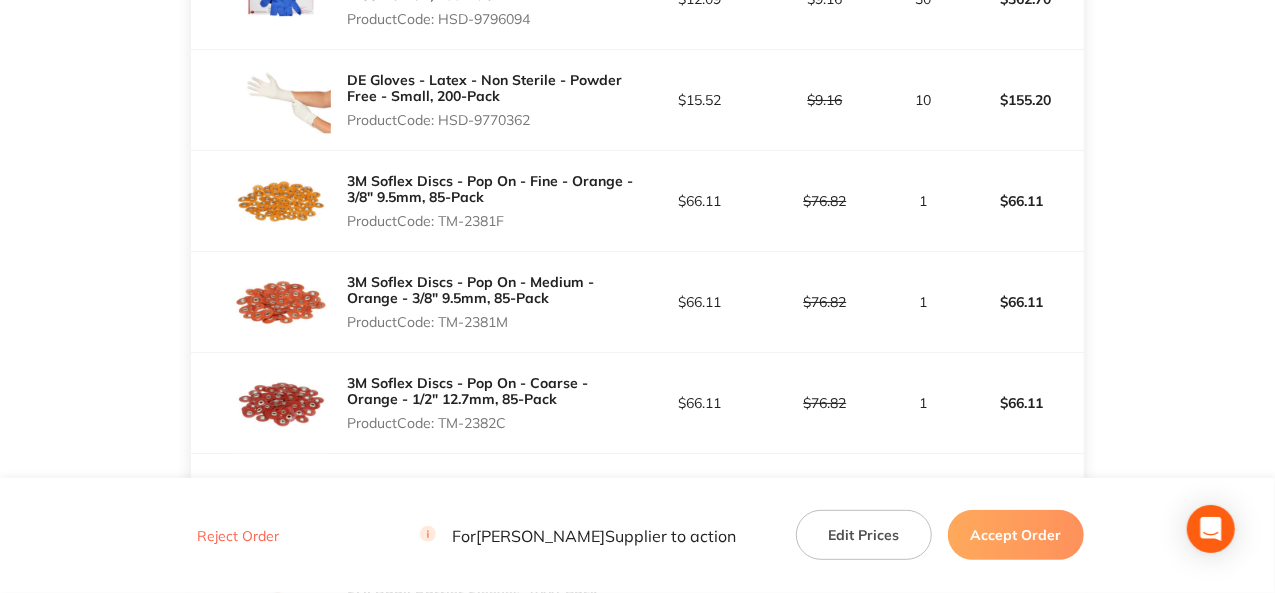 scroll, scrollTop: 4100, scrollLeft: 0, axis: vertical 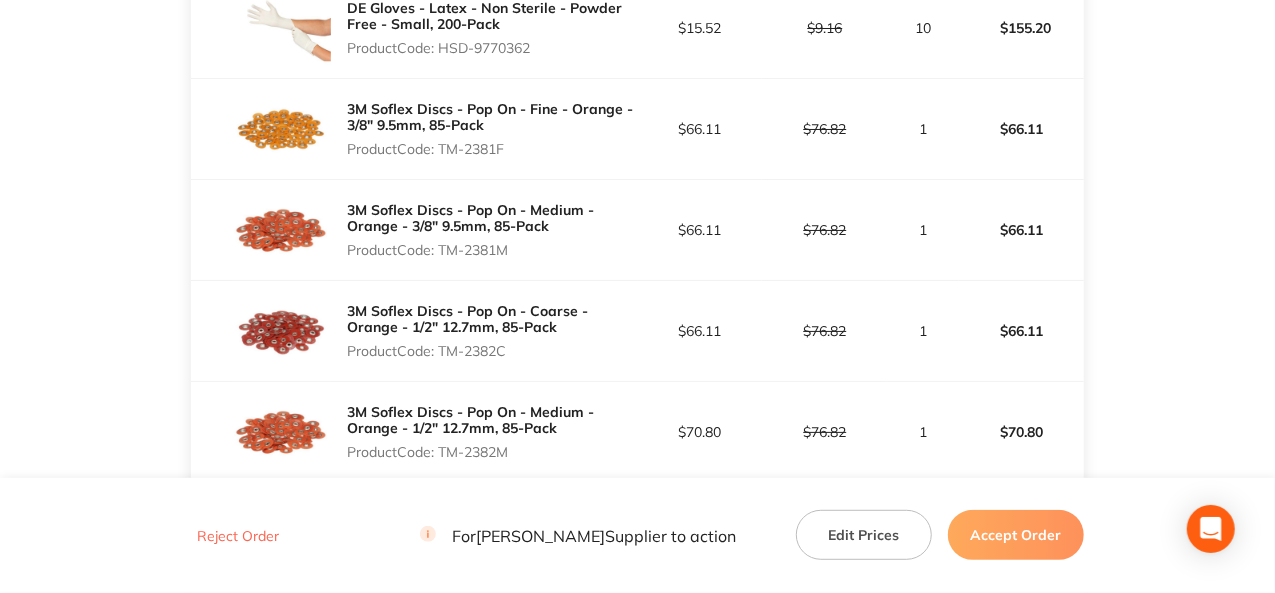 drag, startPoint x: 514, startPoint y: 240, endPoint x: 444, endPoint y: 245, distance: 70.178345 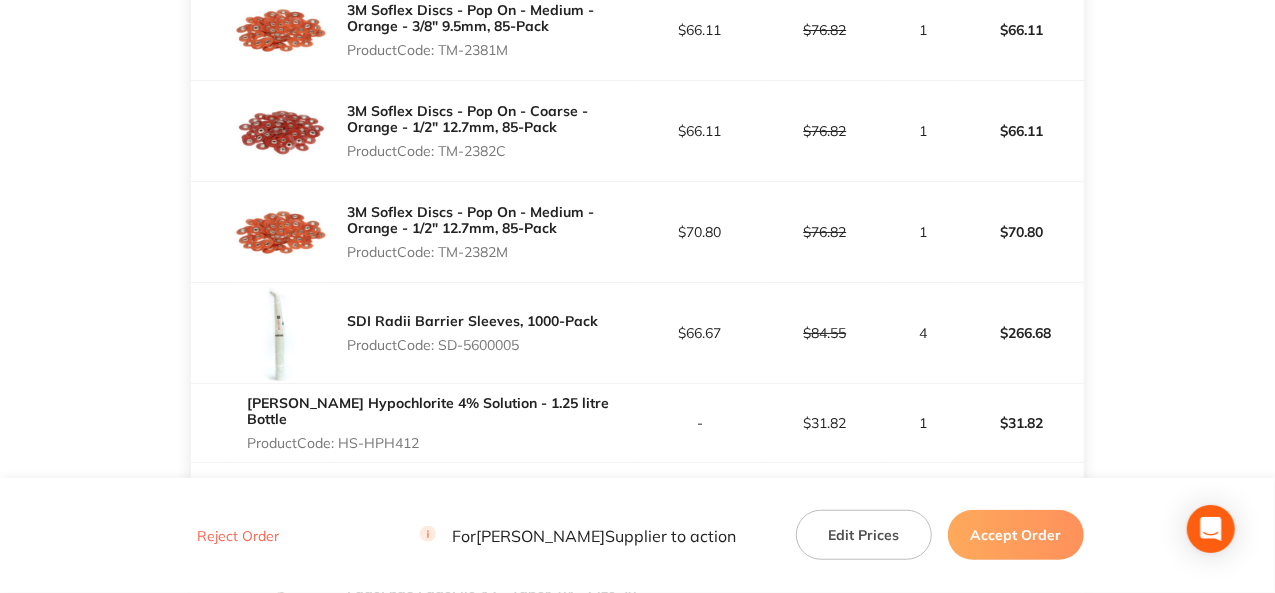 drag, startPoint x: 510, startPoint y: 139, endPoint x: 442, endPoint y: 143, distance: 68.117546 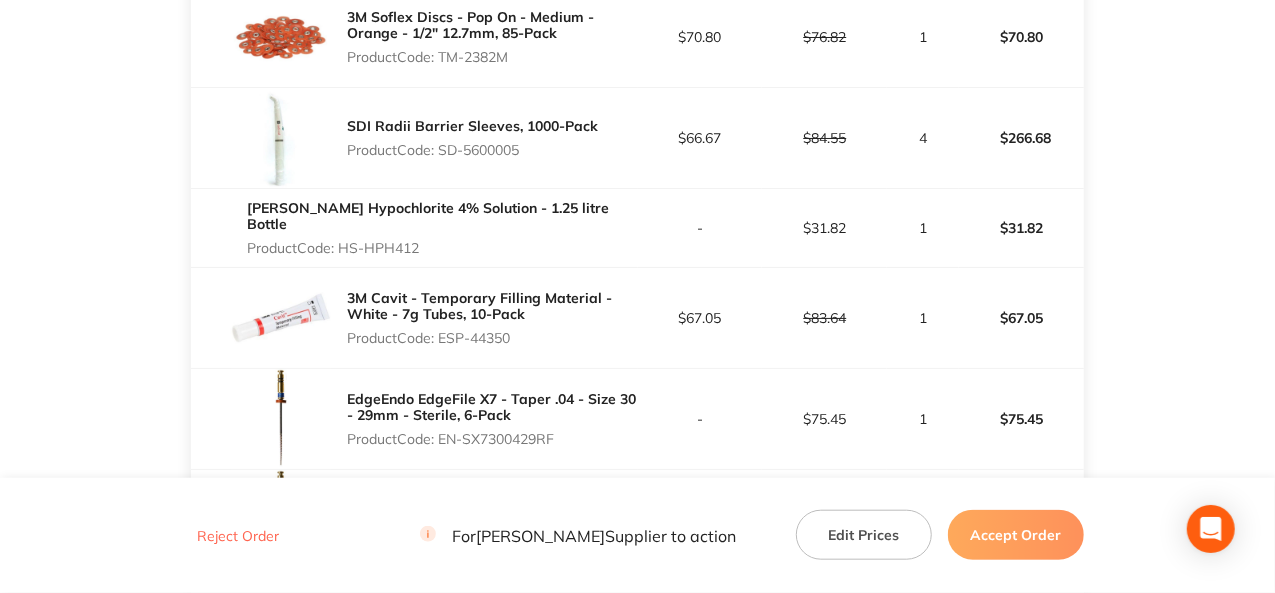 scroll, scrollTop: 4500, scrollLeft: 0, axis: vertical 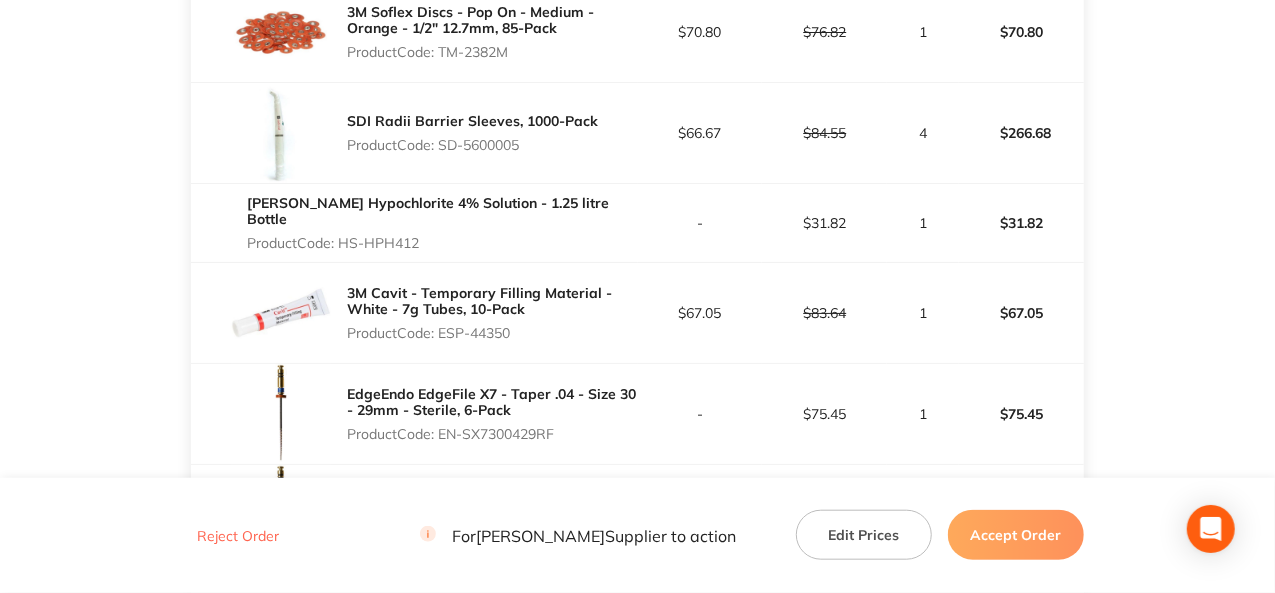 drag, startPoint x: 423, startPoint y: 219, endPoint x: 342, endPoint y: 231, distance: 81.88406 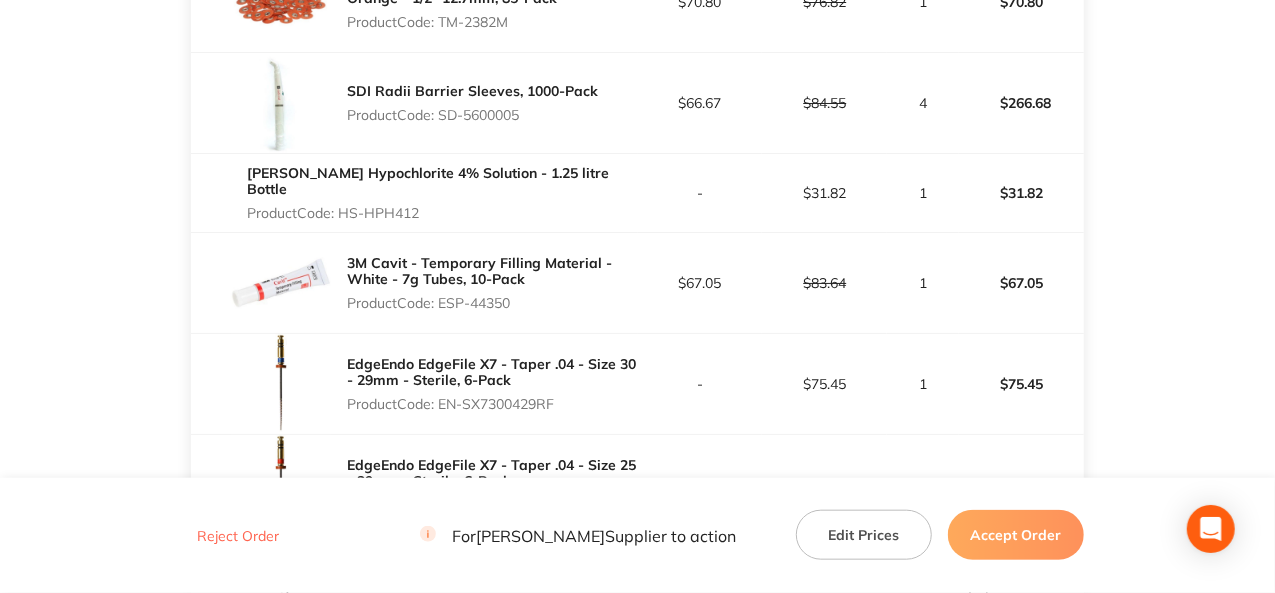 scroll, scrollTop: 4800, scrollLeft: 0, axis: vertical 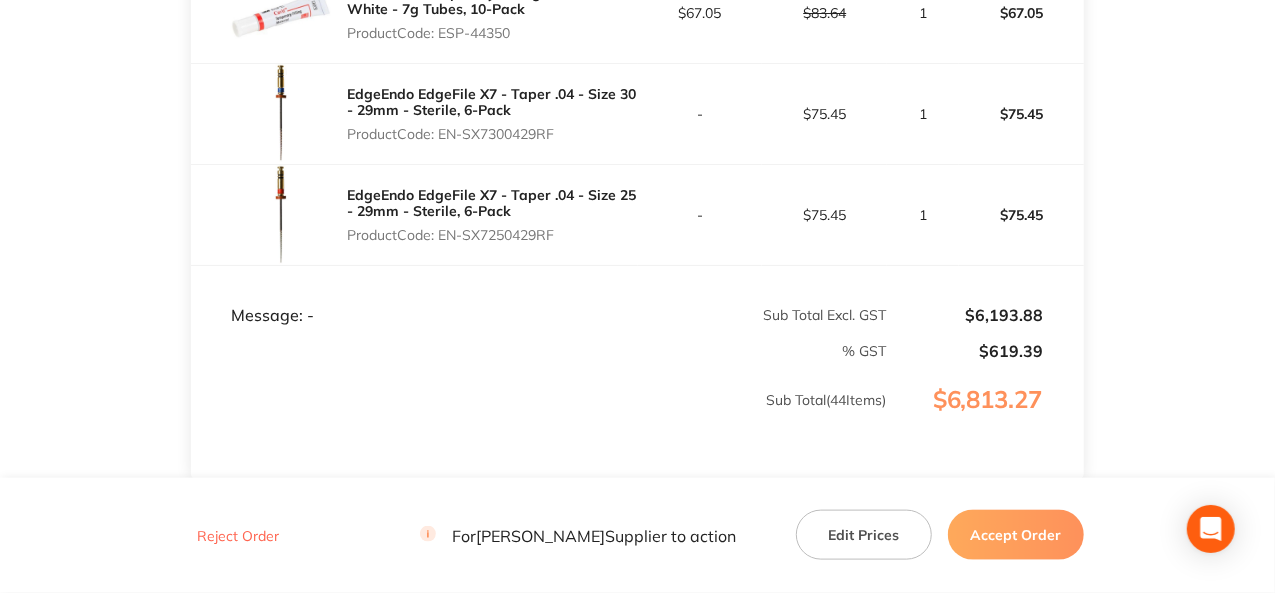 click on "Product   Code:  EN-SX7300429RF" at bounding box center [492, 134] 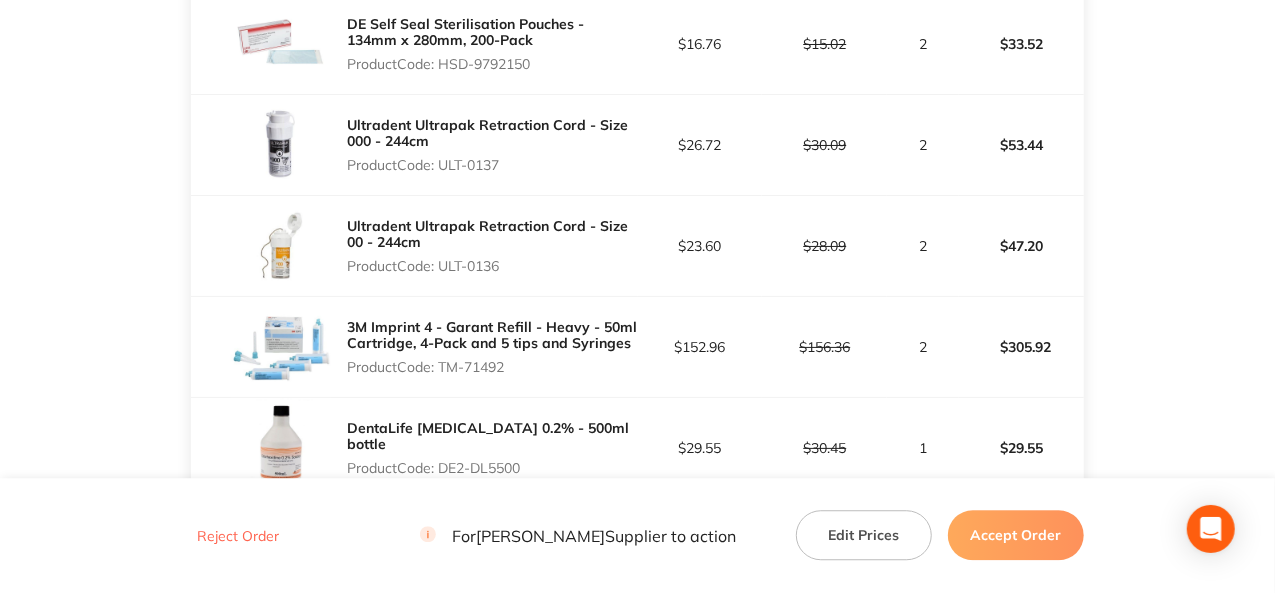 scroll, scrollTop: 2300, scrollLeft: 0, axis: vertical 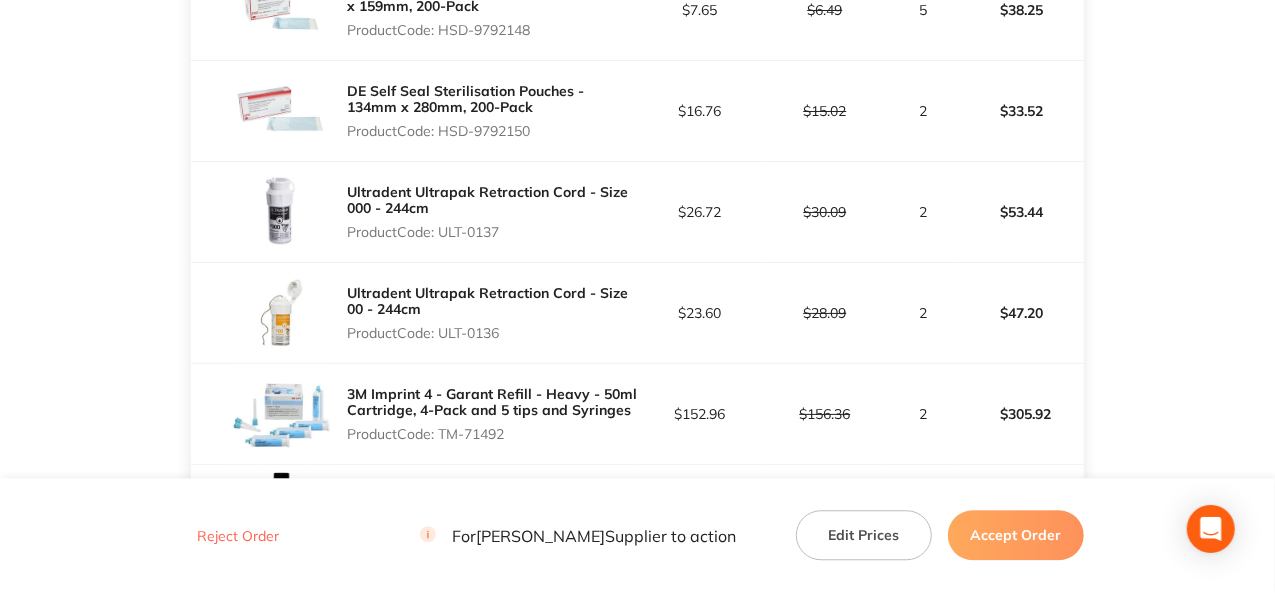 click on "[PERSON_NAME] Order ID: Restocq- 84897 Download as PDF Order Details Order Status New Order Customer Account Number 2MDT001 Order Date [DATE] 10:11 Total  $6,813.27 Customer Details Recipient [PERSON_NAME]    ( My Dental Team Shellharbour ) Contact Number [PHONE_NUMBER] Emaill [PERSON_NAME][EMAIL_ADDRESS][DOMAIN_NAME] Address [STREET_ADDRESS]  Item Contract Price Excl. GST RRP Price Excl. GST Quantity Total GC GAENIAL FLO X Syringe - Light-Cured Flowable Composite - Shade A2 - 2ml Syringe with 20 Dispensing Tips Product   Code:  GC-GFXA2 $120.75 $130.00 2 $241.50 EdgeEndo Edge Paper Points - 35.04, 100-Pack Product   Code:  EN-SPP3504-1 - $22.09 1 $22.09 EdgeEndo EdgeFile X7 - Taper .04 - Size 35 - 25mm - Sterile, 6-Pack Product   Code:  EN-SX7350425RF - $75.45 1 $75.45 [PERSON_NAME] Pentron Correct Plus Putty - 230ml Catalyst and 230ml Base Product   Code:  KE-Q34H - $111.82 1 $111.82 SEPTANEST 4% with 1:100000 [MEDICAL_DATA] 2.2ml 2xBox 50 GOLD Product   Code:  SP-4090-100 $180.00 2" at bounding box center (637, 463) 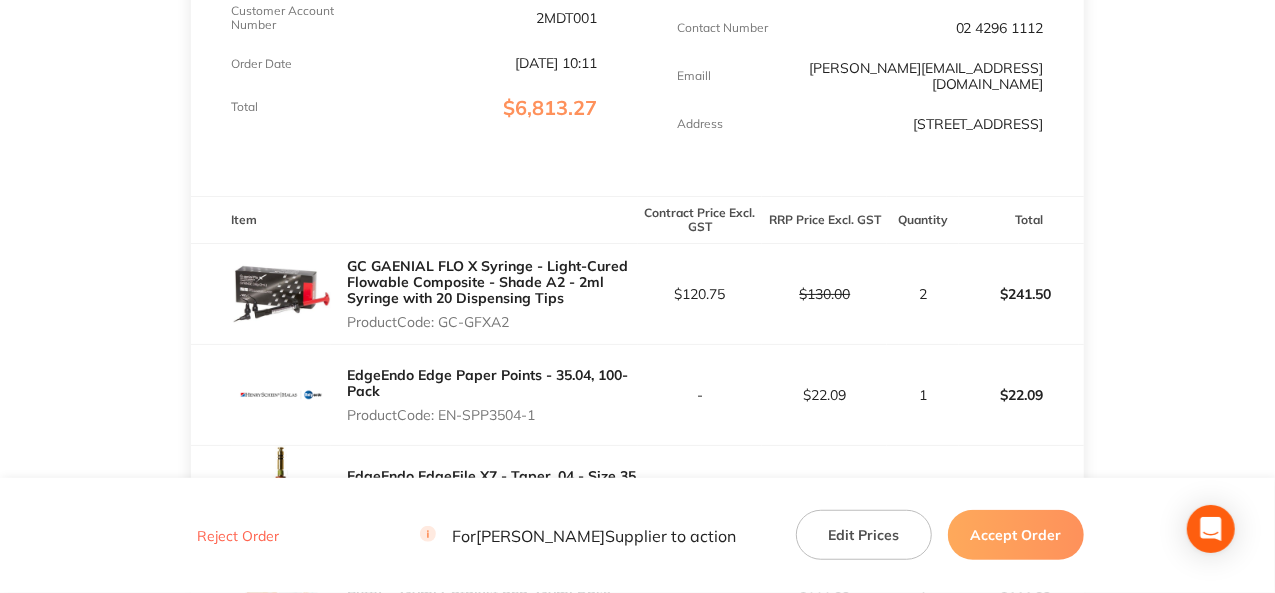 scroll, scrollTop: 0, scrollLeft: 0, axis: both 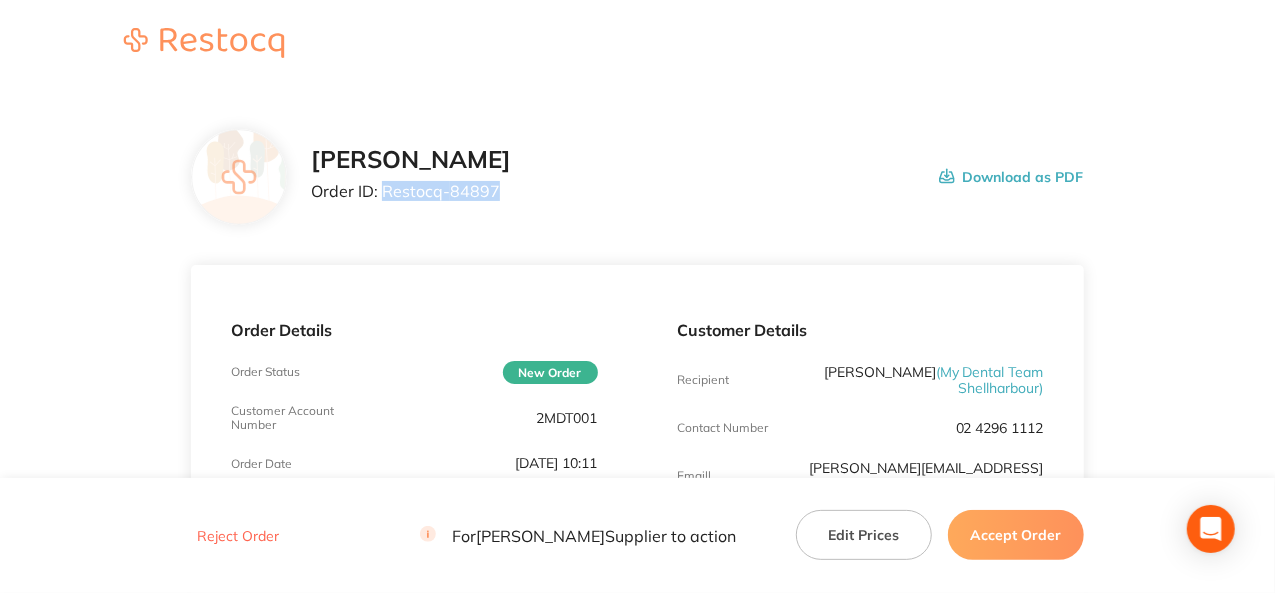 drag, startPoint x: 494, startPoint y: 185, endPoint x: 384, endPoint y: 191, distance: 110.16351 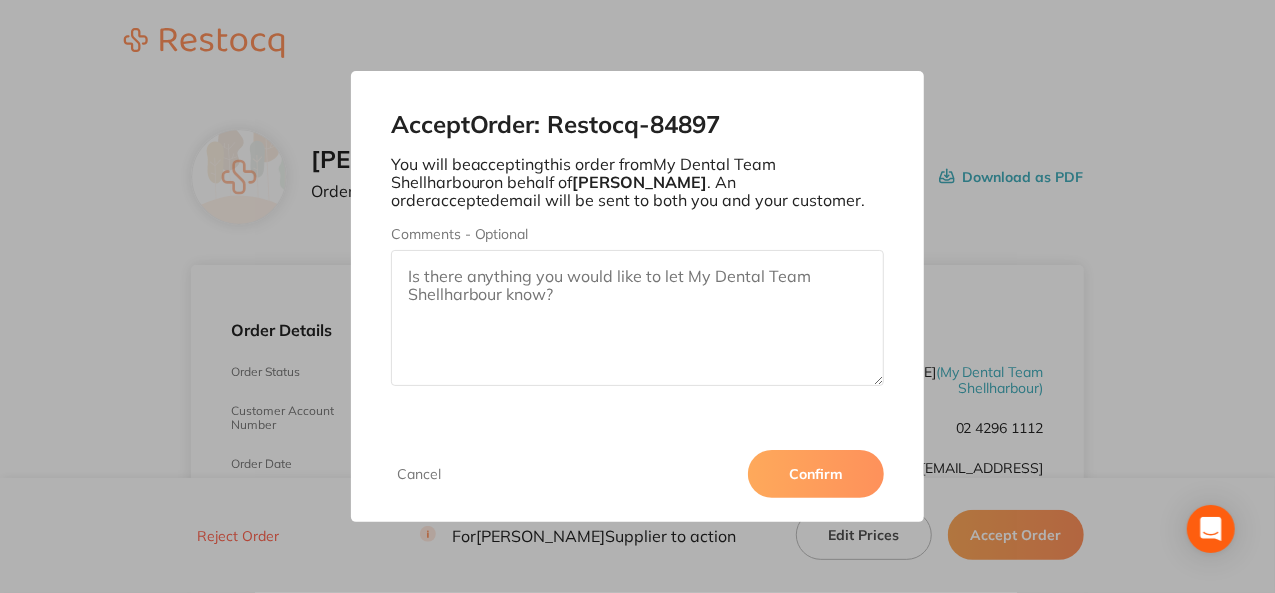 click on "Confirm" at bounding box center (816, 474) 